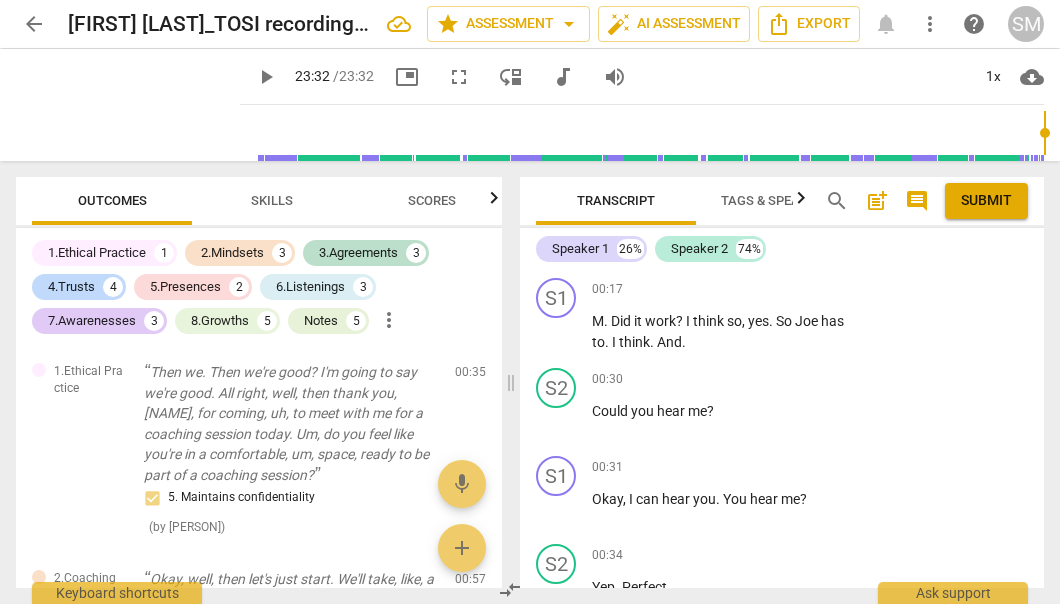 scroll, scrollTop: 0, scrollLeft: 0, axis: both 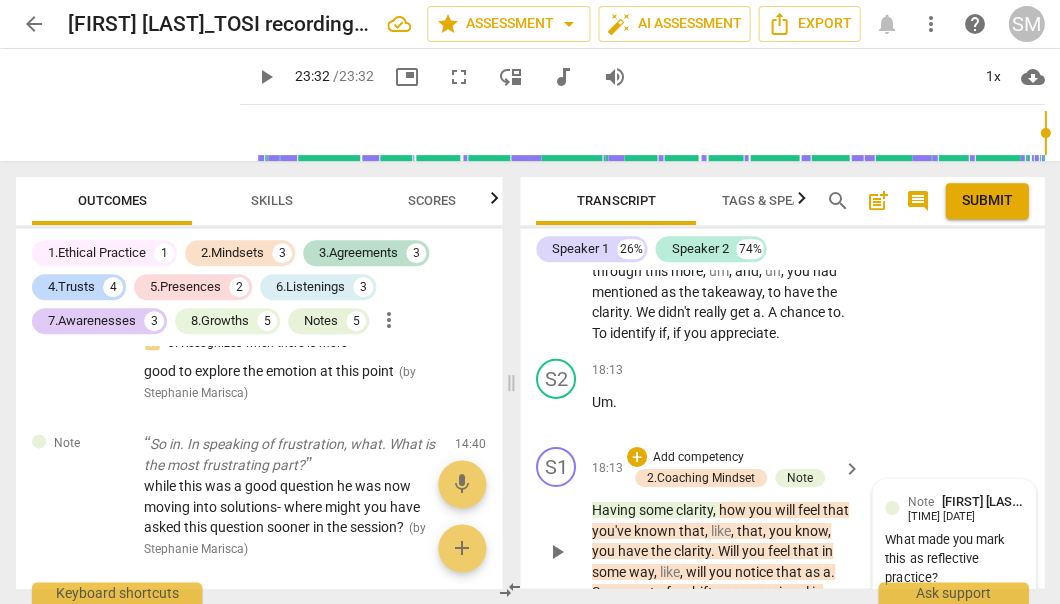 click on "[FIRST] [LAST]" at bounding box center (981, 501) 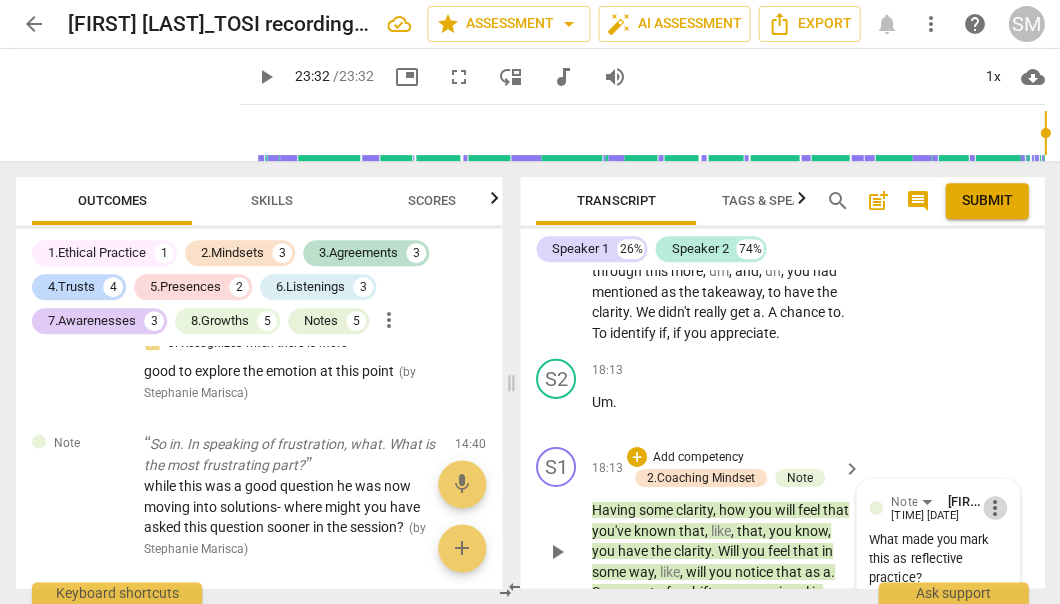 click on "more_vert" at bounding box center [995, 508] 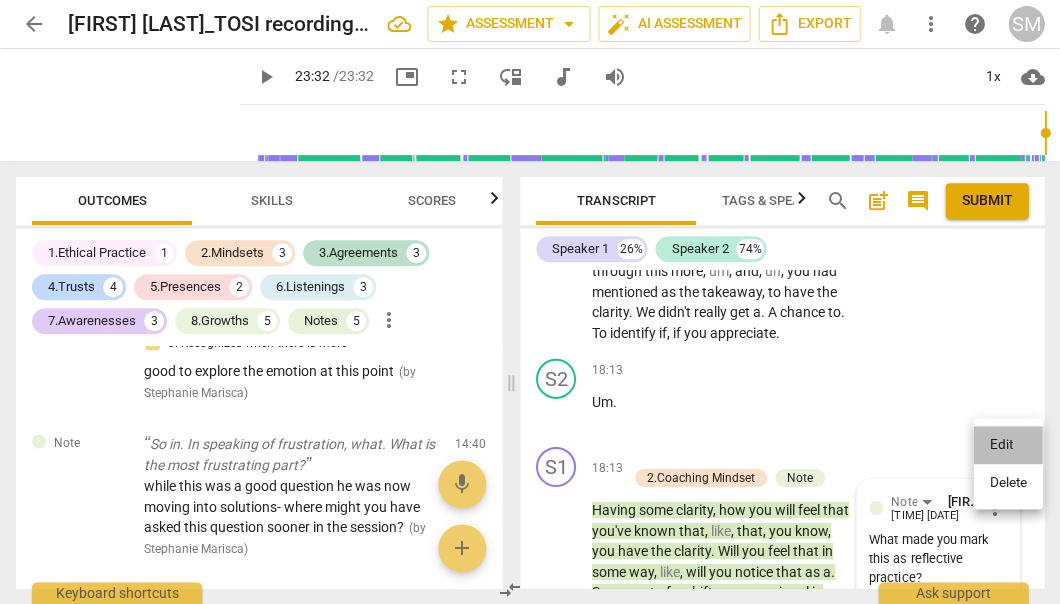 click on "Edit" at bounding box center [1007, 445] 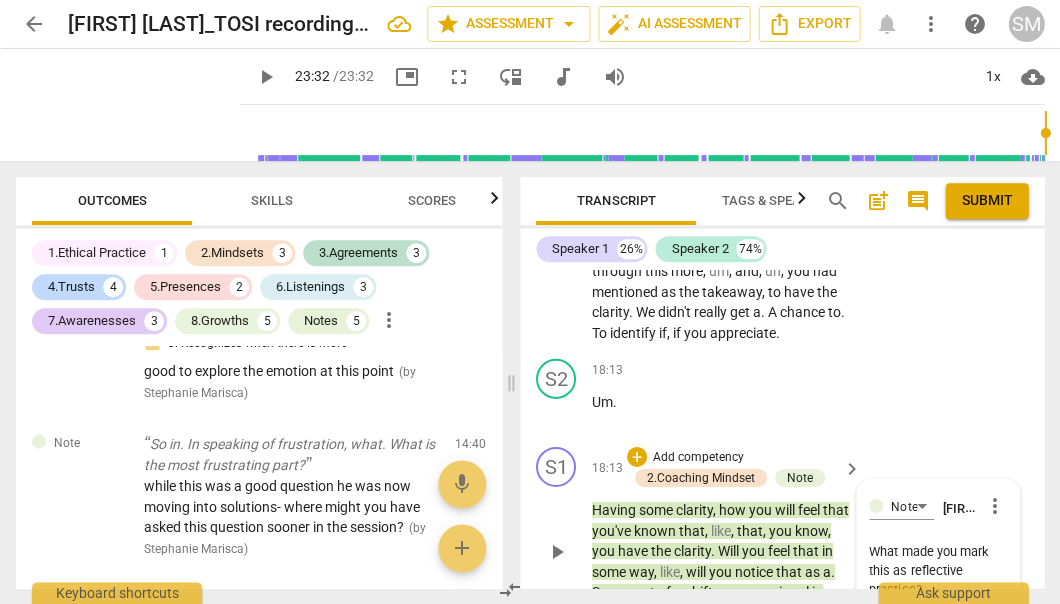 click on "What made you mark this as reflective practice?" at bounding box center [938, 569] 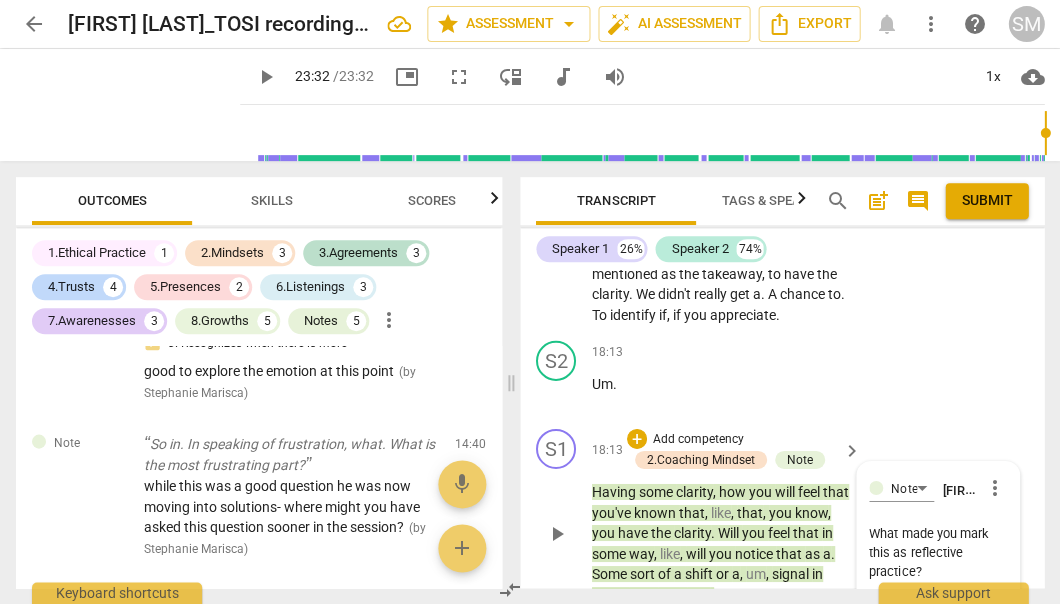 type on "What made you mark this as reflective practice?
Where might you have asked this question earli" 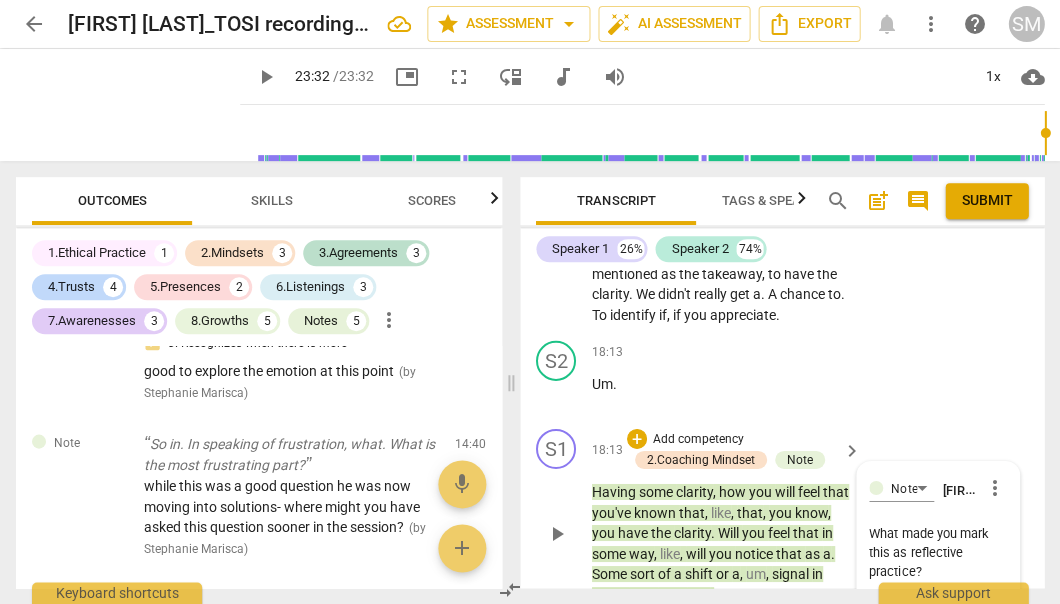 type on "What made you mark this as reflective practice?
Where might you have asked this question earlie" 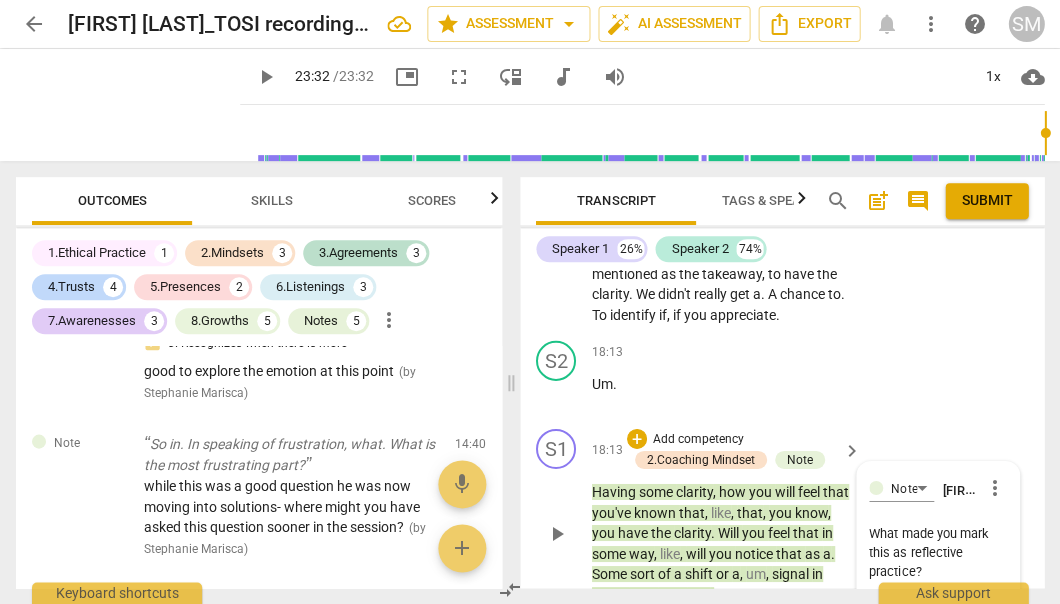 type on "What made you mark this as reflective practice?
Where might you have asked this question earlier on?" 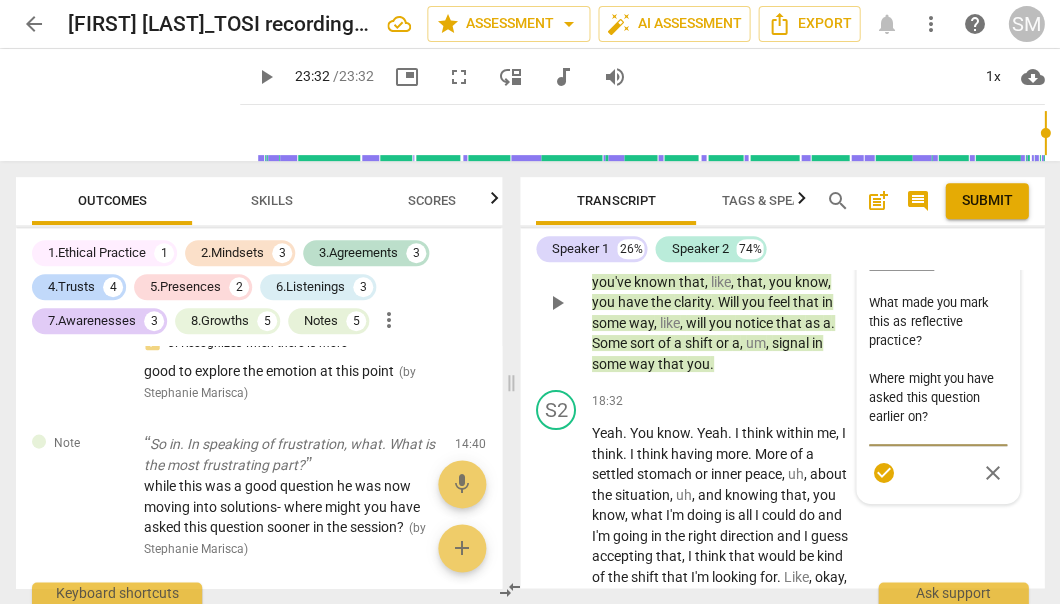 scroll, scrollTop: 8636, scrollLeft: 0, axis: vertical 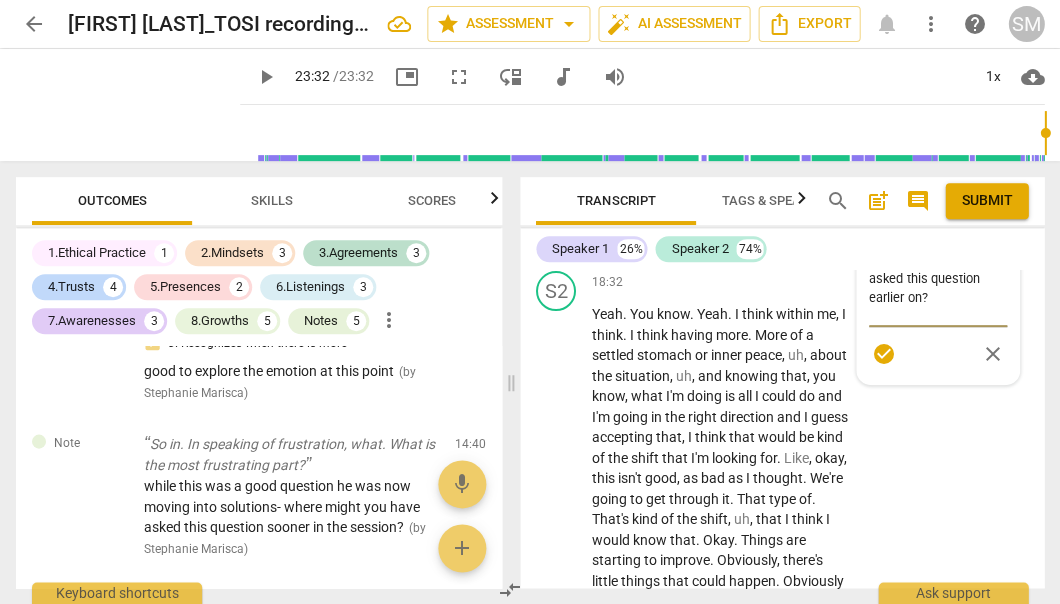 type on "What made you mark this as reflective practice?
Where might you have asked this question earlier on?" 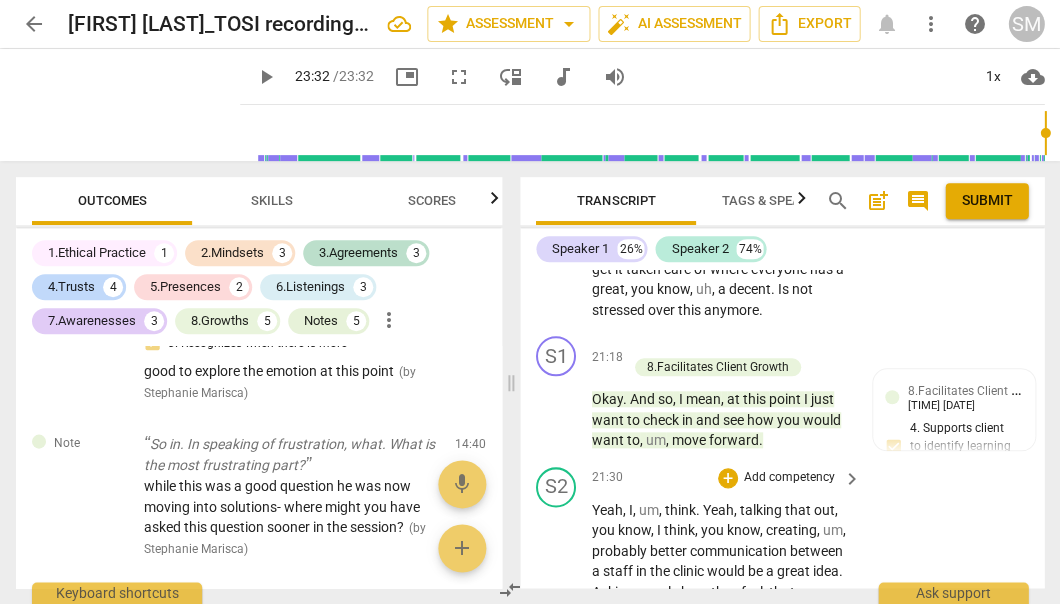 scroll, scrollTop: 10011, scrollLeft: 0, axis: vertical 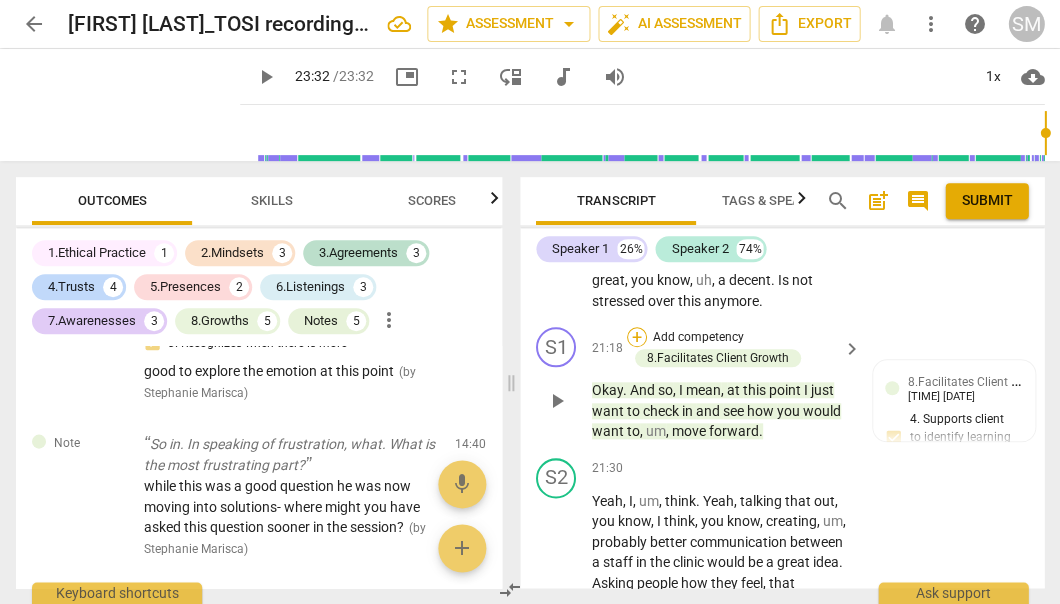 click on "+" at bounding box center (637, 337) 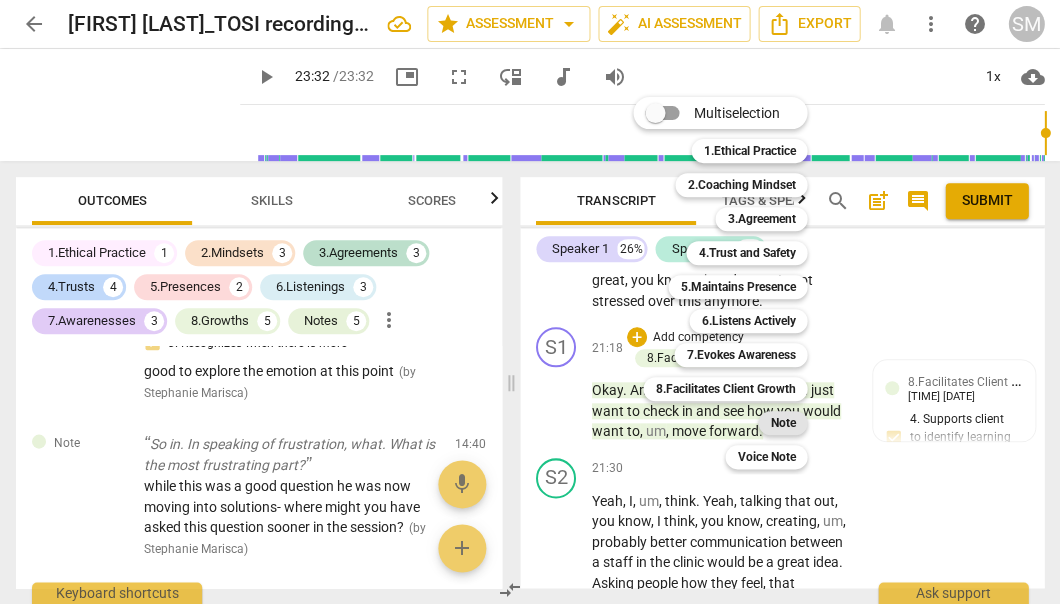 click on "Note" at bounding box center (782, 423) 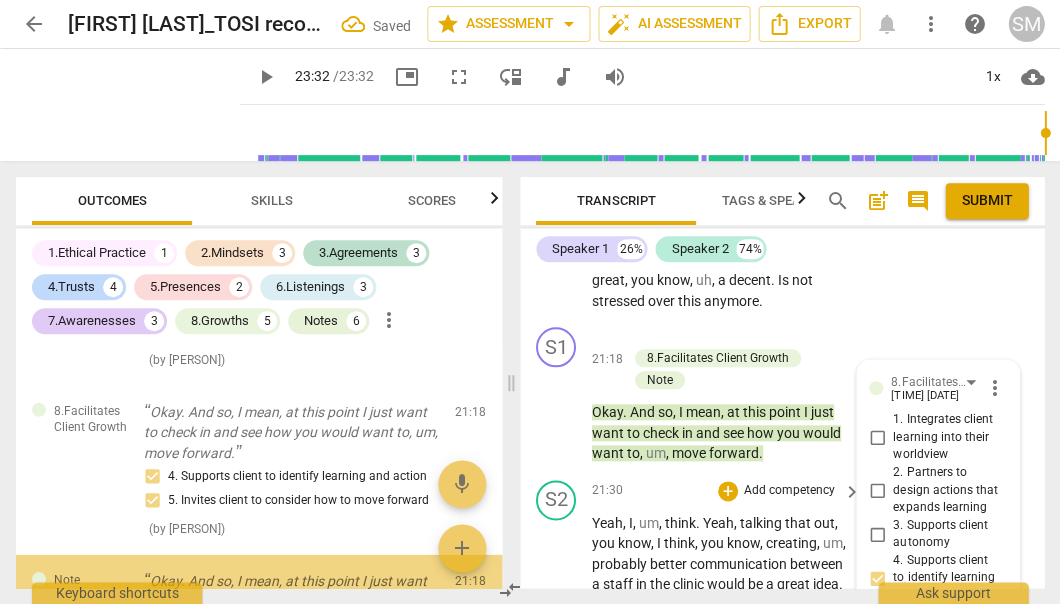 scroll, scrollTop: 4632, scrollLeft: 0, axis: vertical 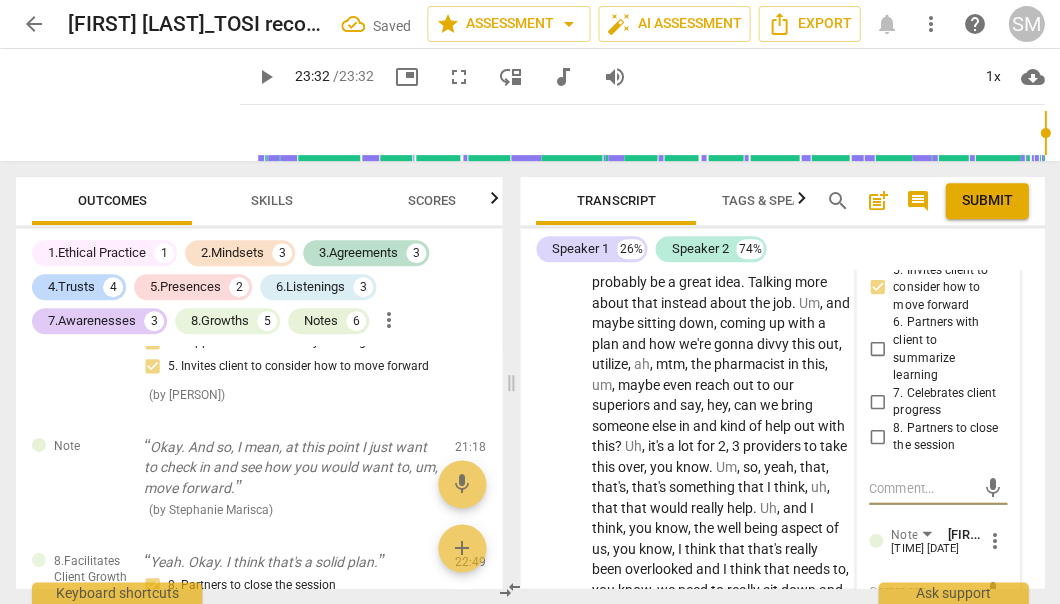 click at bounding box center (922, 590) 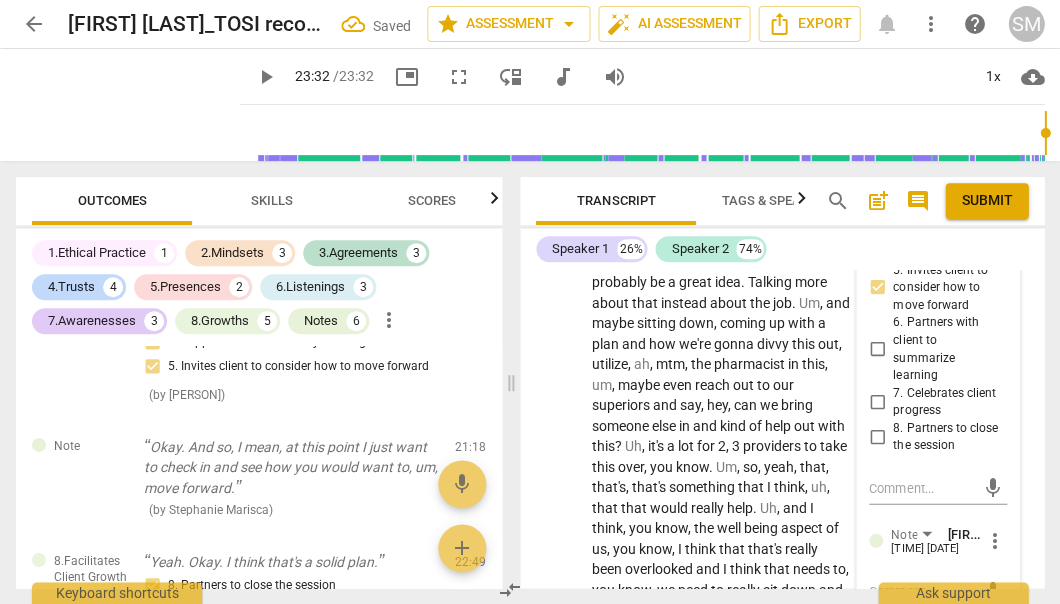 type on "g" 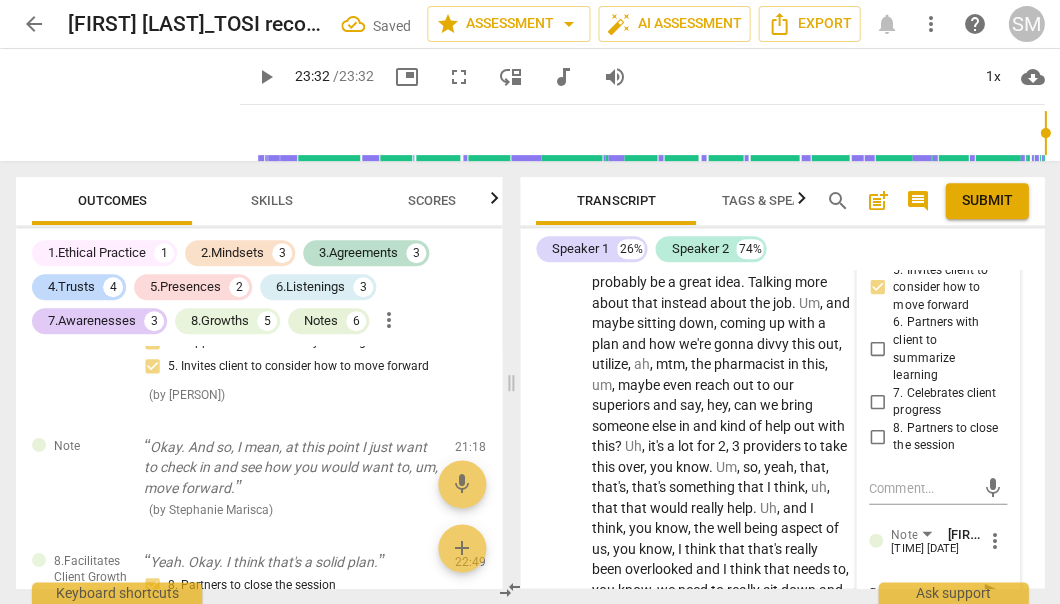 type on "go" 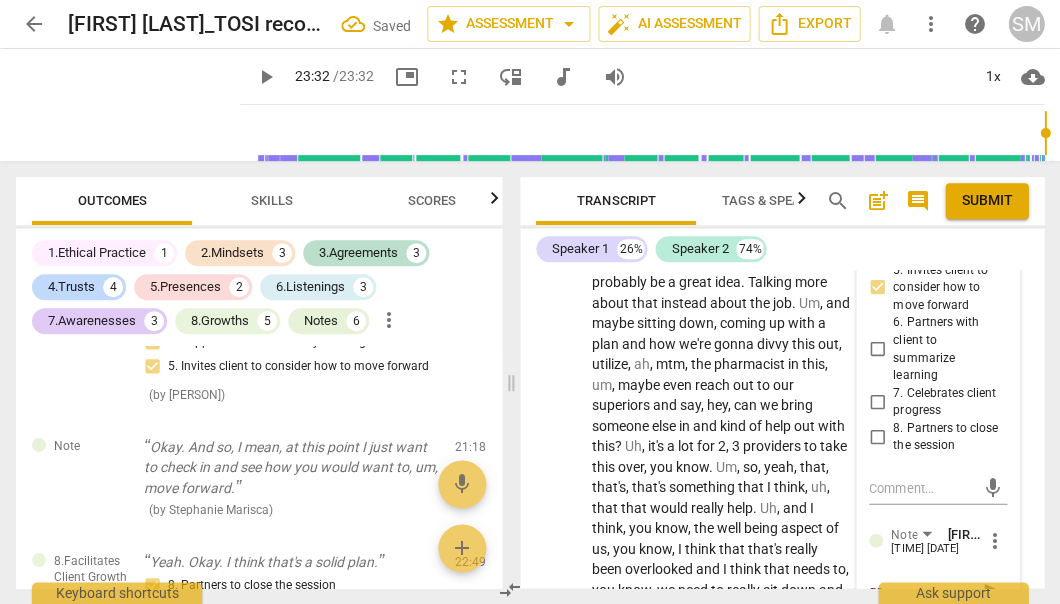 type on "goo" 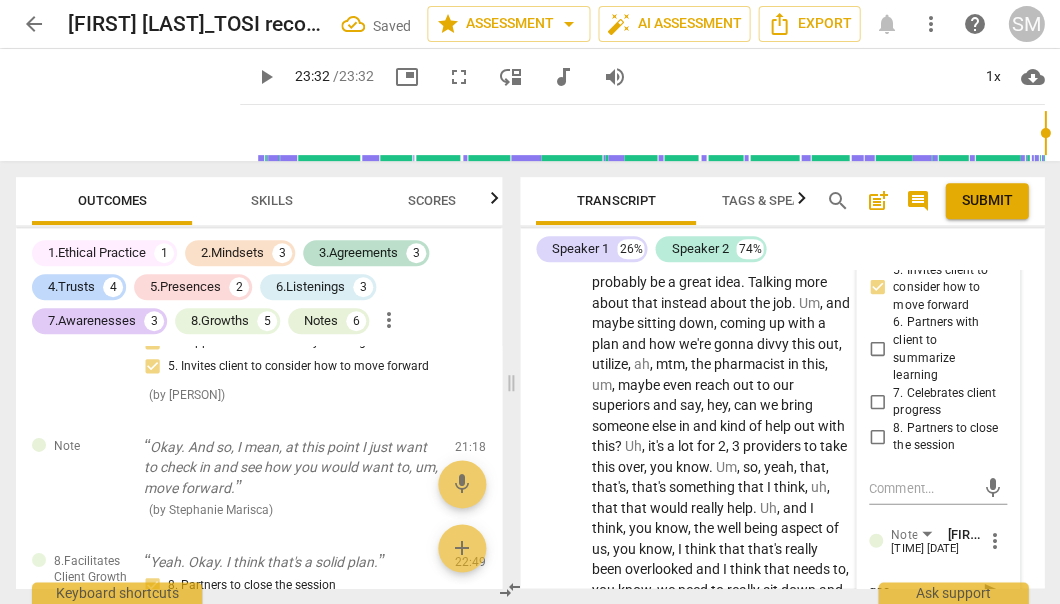 type on "good" 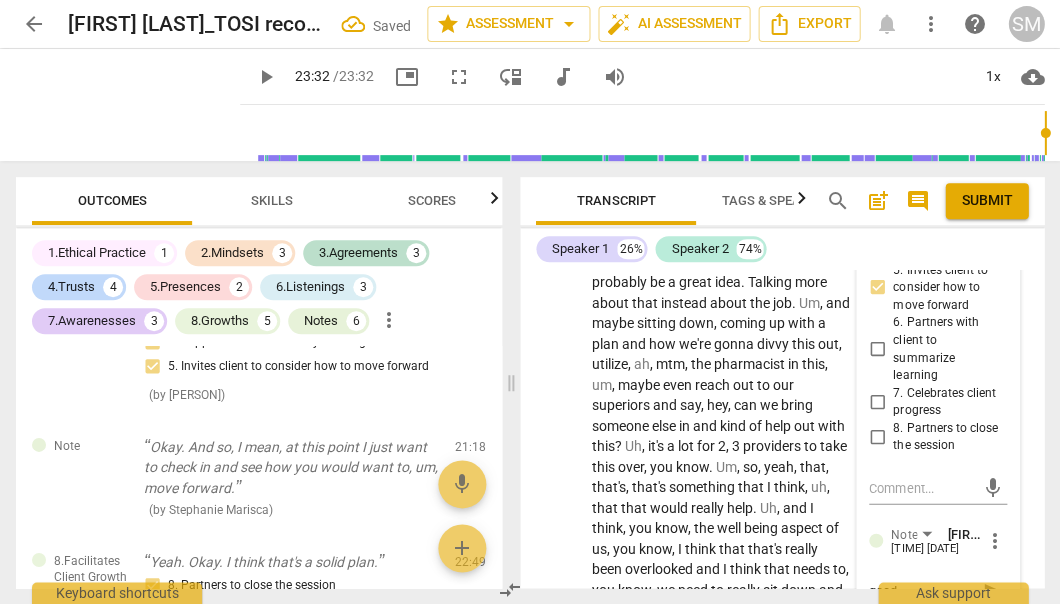 type on "good" 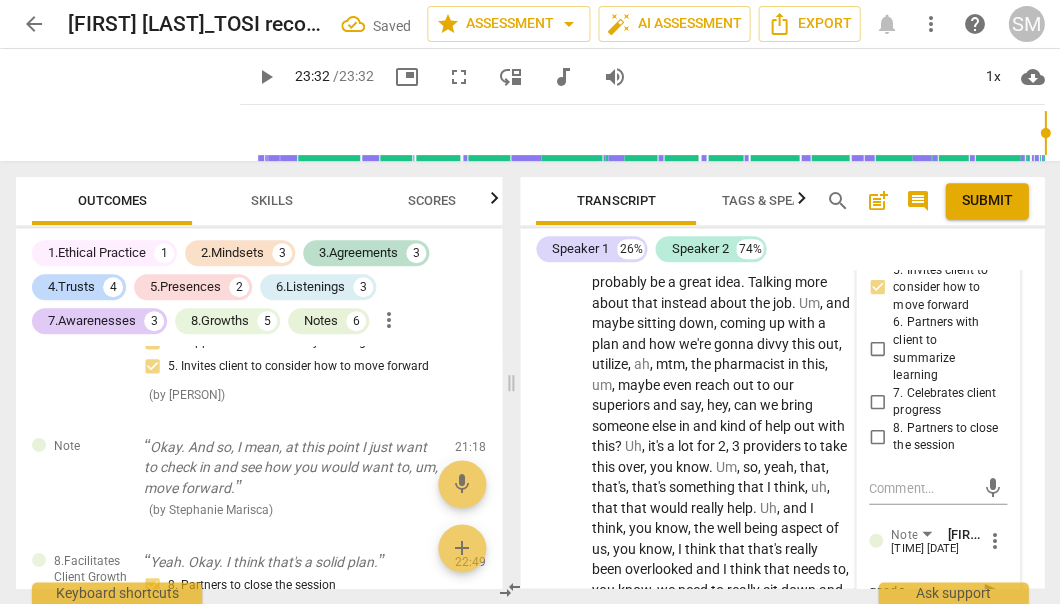type on "good to" 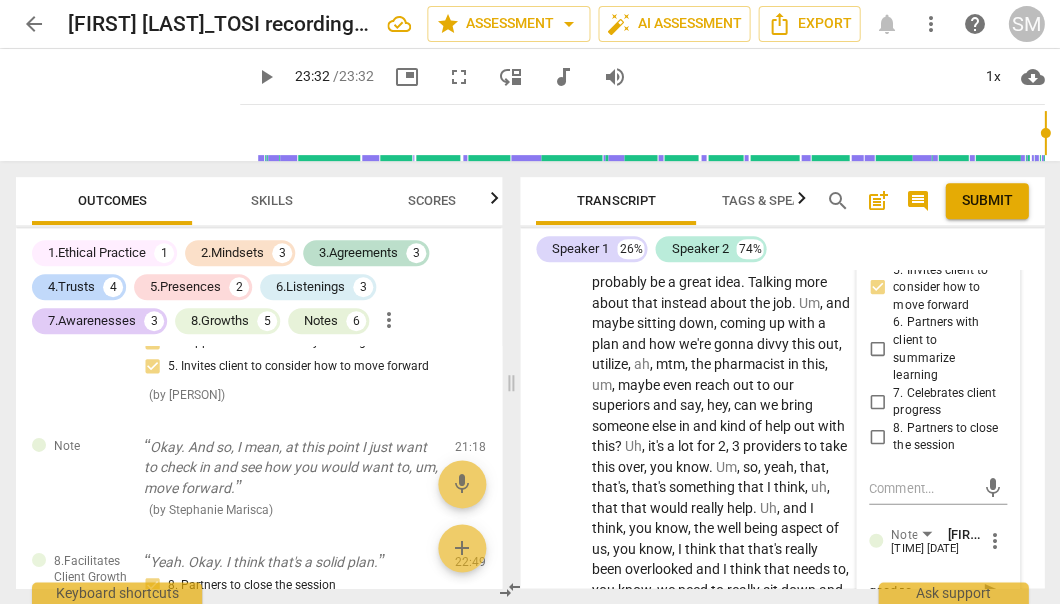 type on "good to" 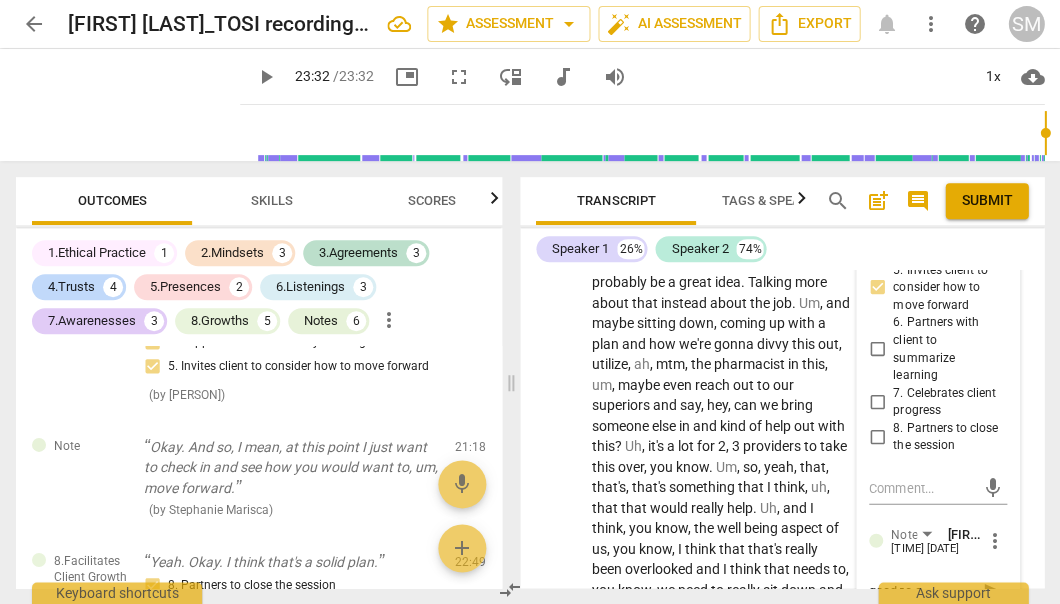 type on "good to ch" 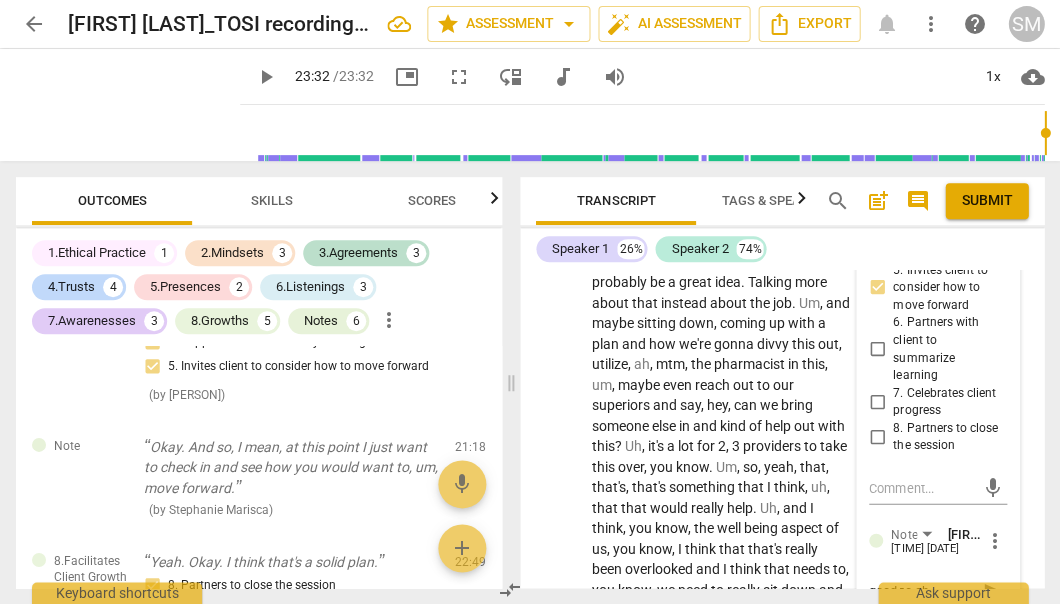 type on "good to che" 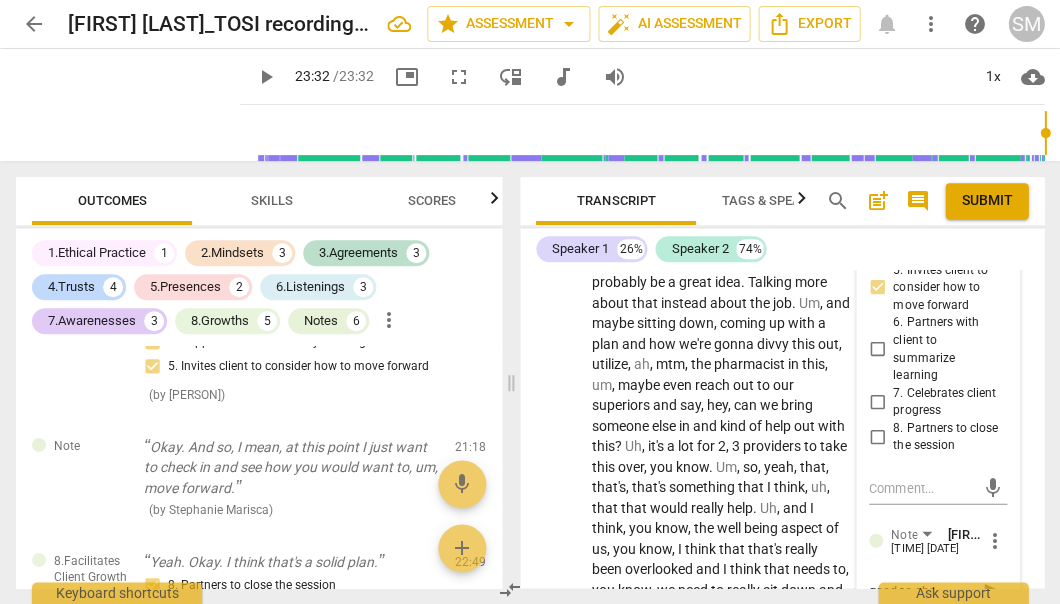 type on "good to chec" 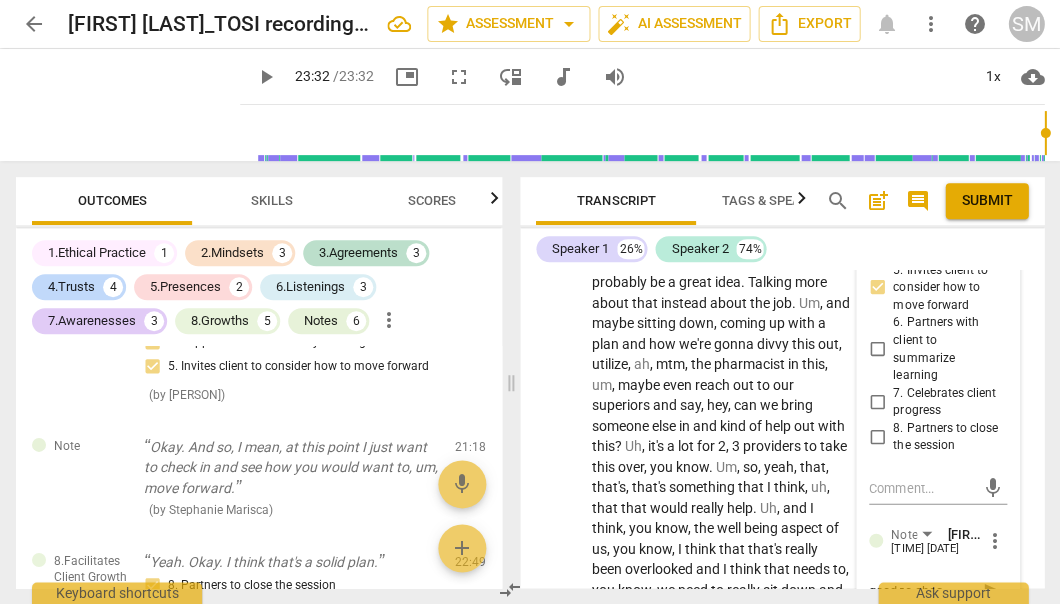 type on "good to check" 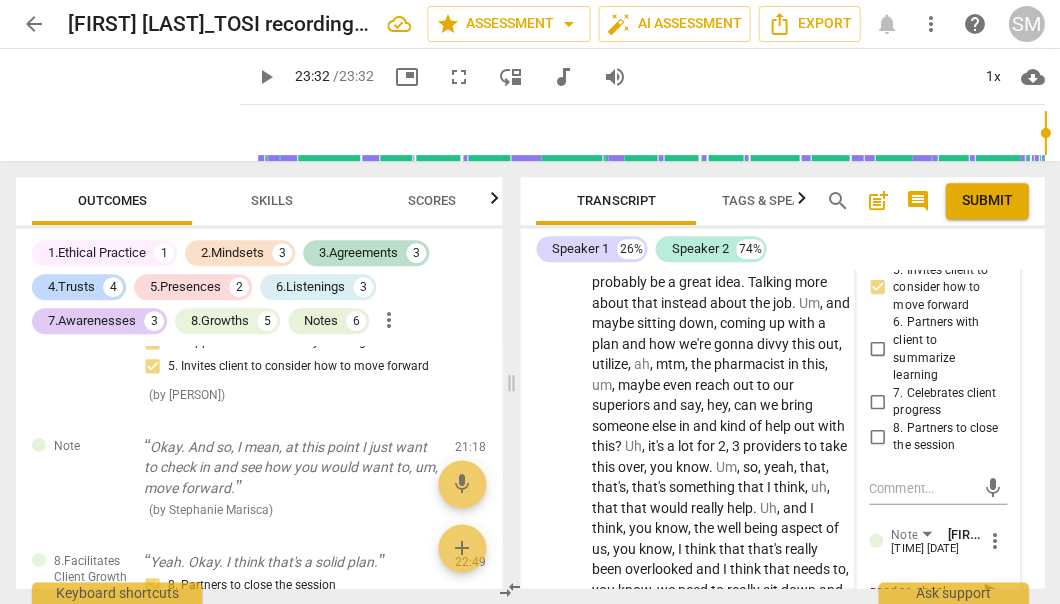 type on "good to check" 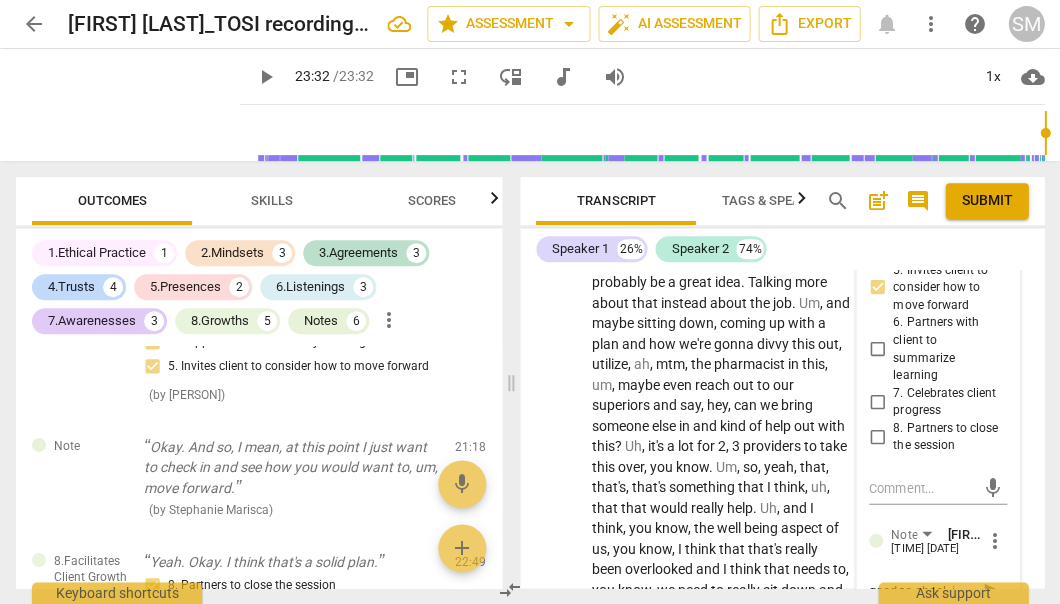 type on "good to check in" 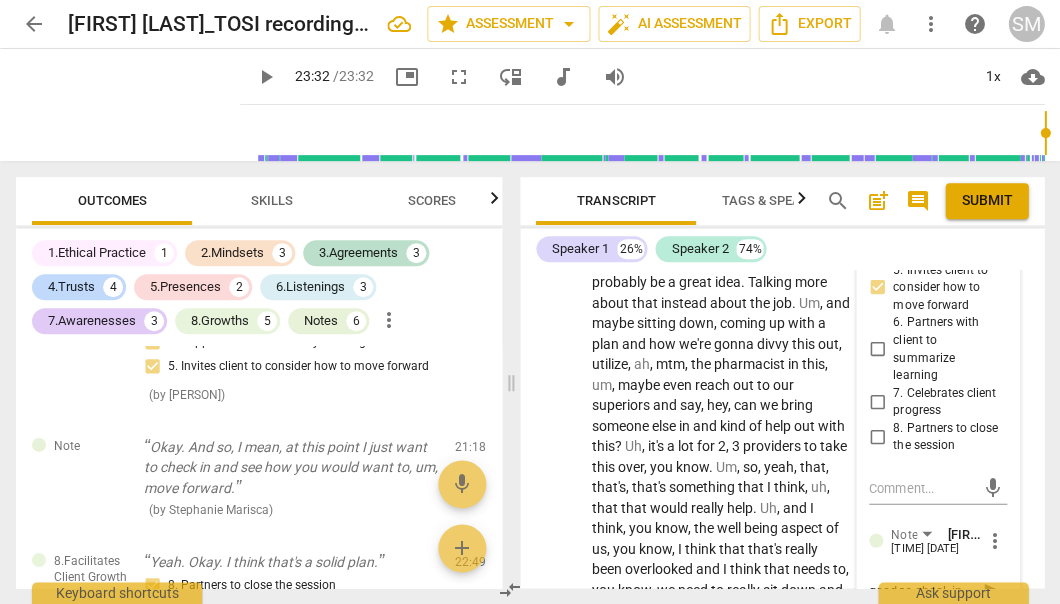 type on "good to check in" 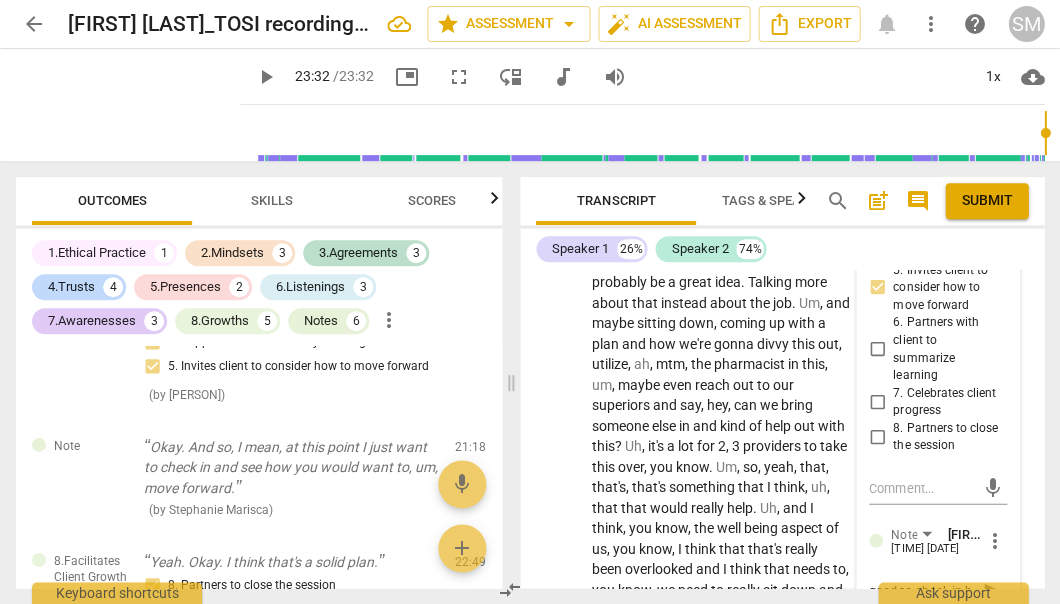 scroll, scrollTop: 16, scrollLeft: 0, axis: vertical 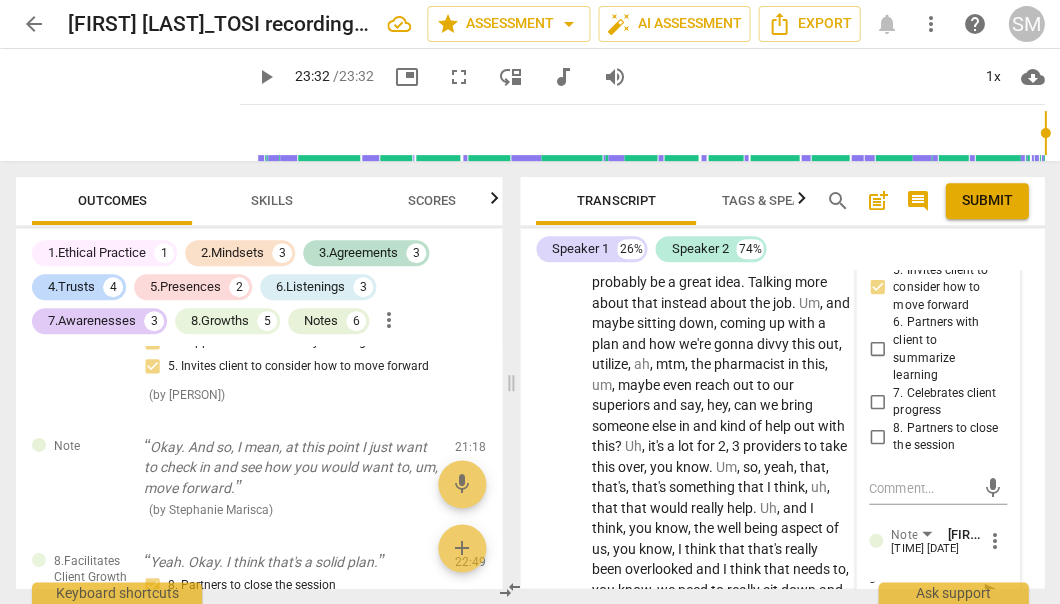 type on "good to check in her" 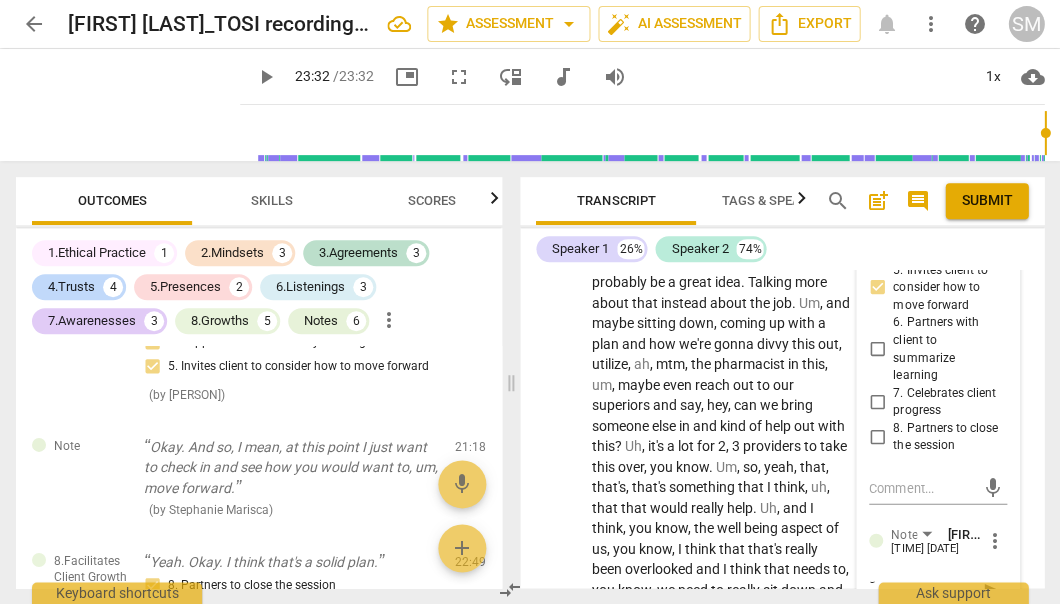 type on "good to check in here." 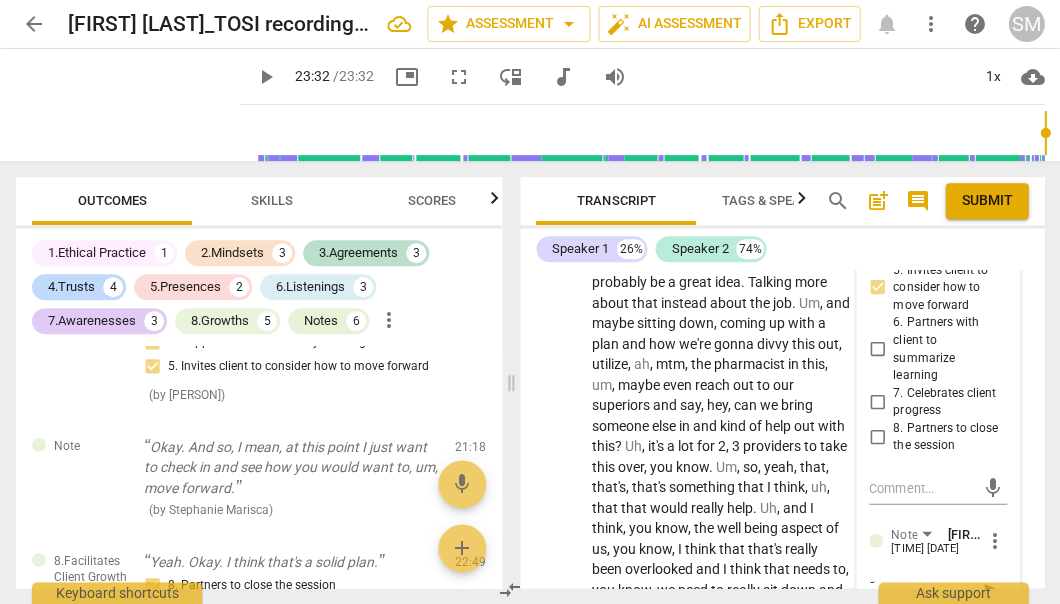 type on "good to check in here." 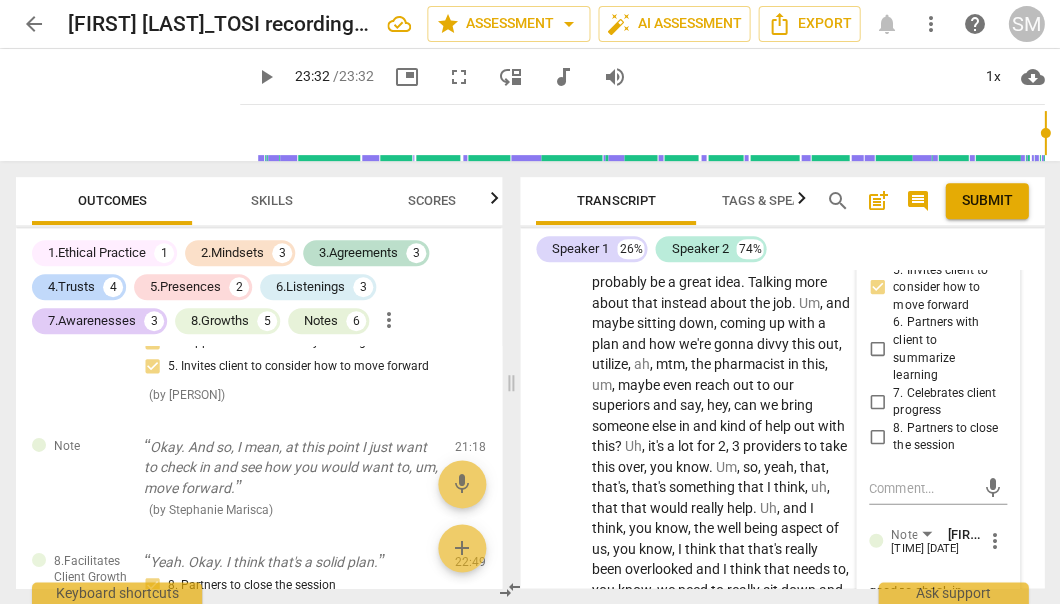 type on "good to check in here. Co" 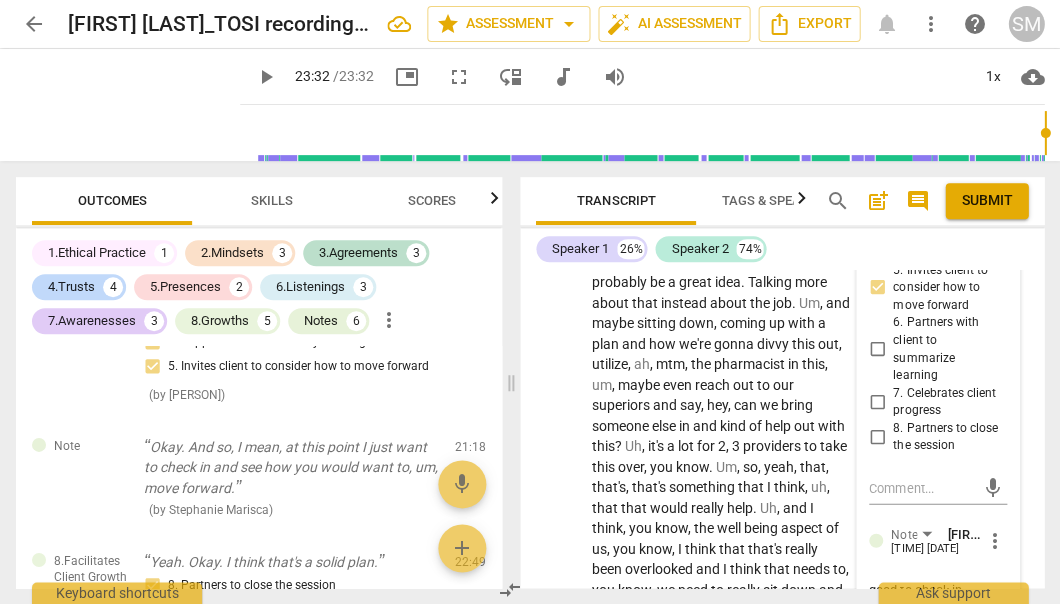 type on "good to check in here. Consider to as" 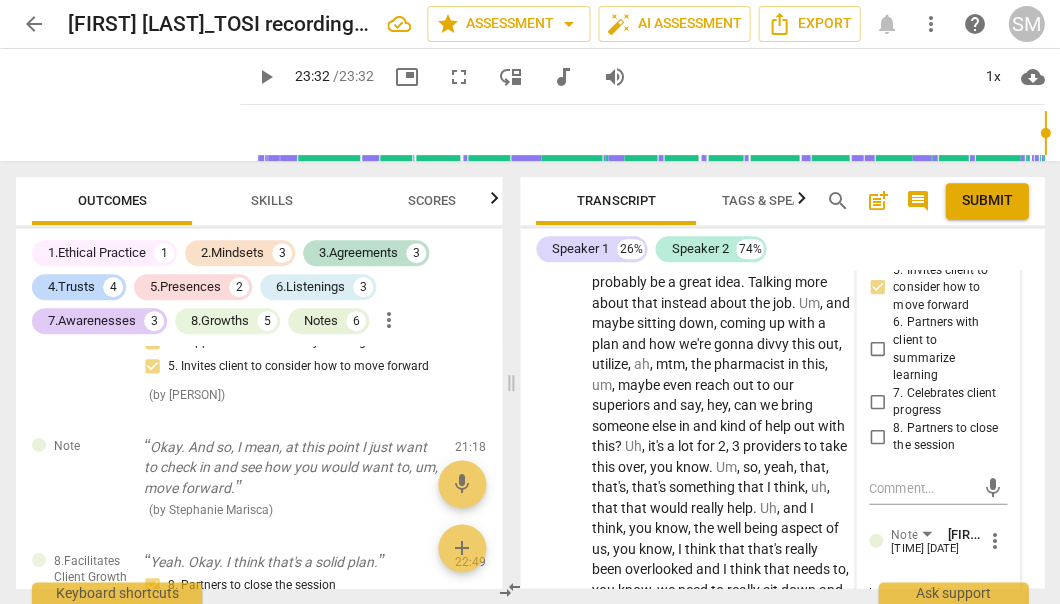 type on "good to check in here. Consider to ask" 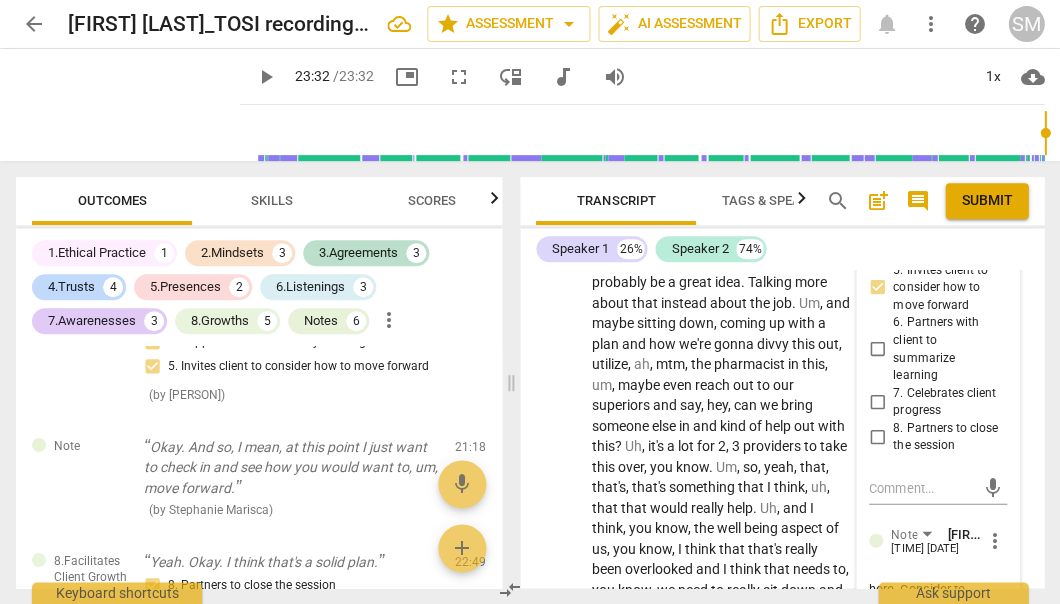scroll, scrollTop: 19, scrollLeft: 0, axis: vertical 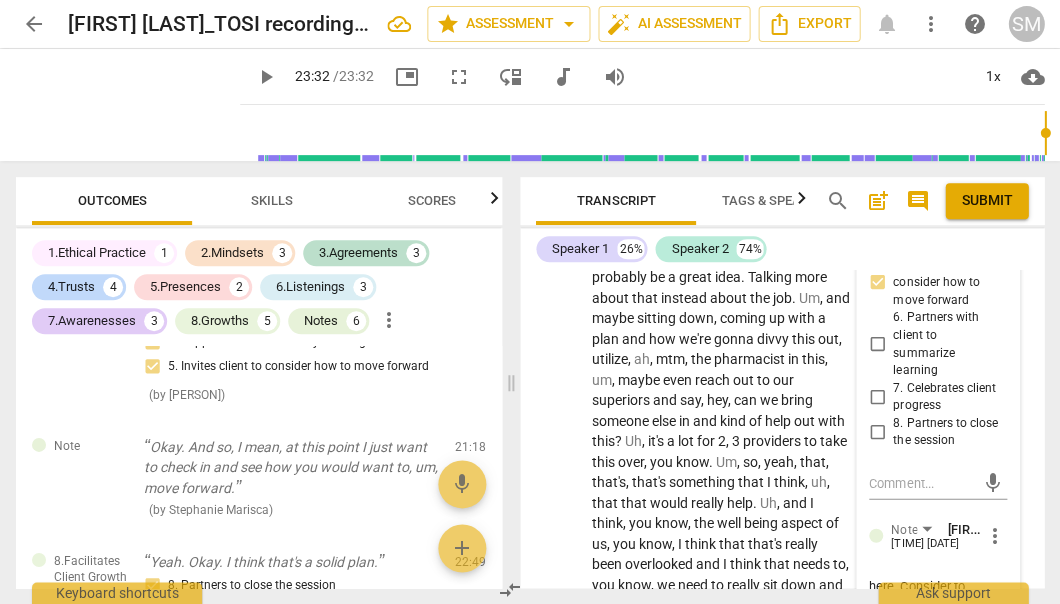 click on "send" at bounding box center (993, 613) 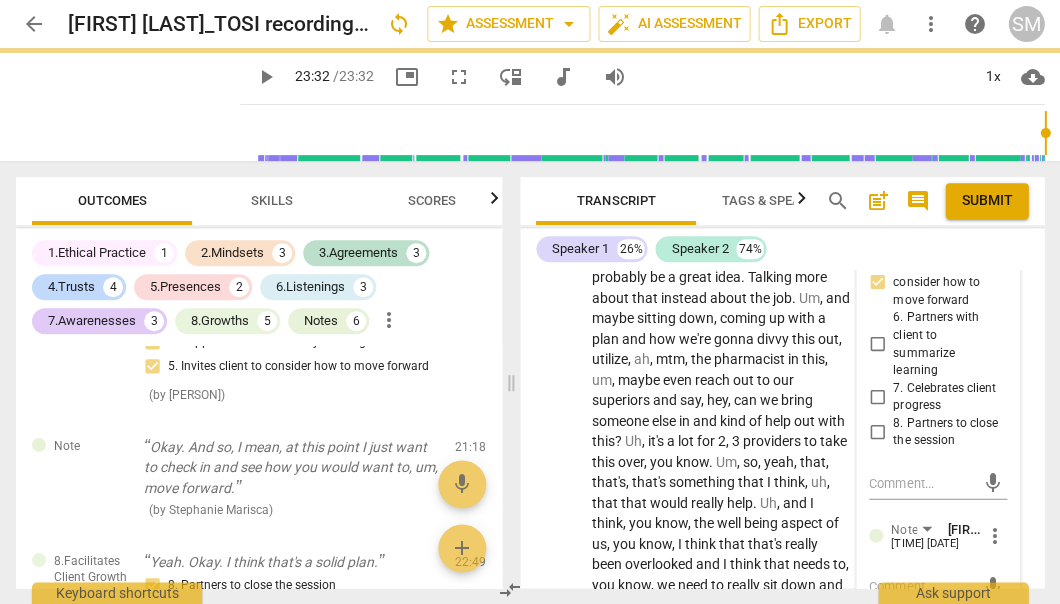 scroll, scrollTop: 0, scrollLeft: 0, axis: both 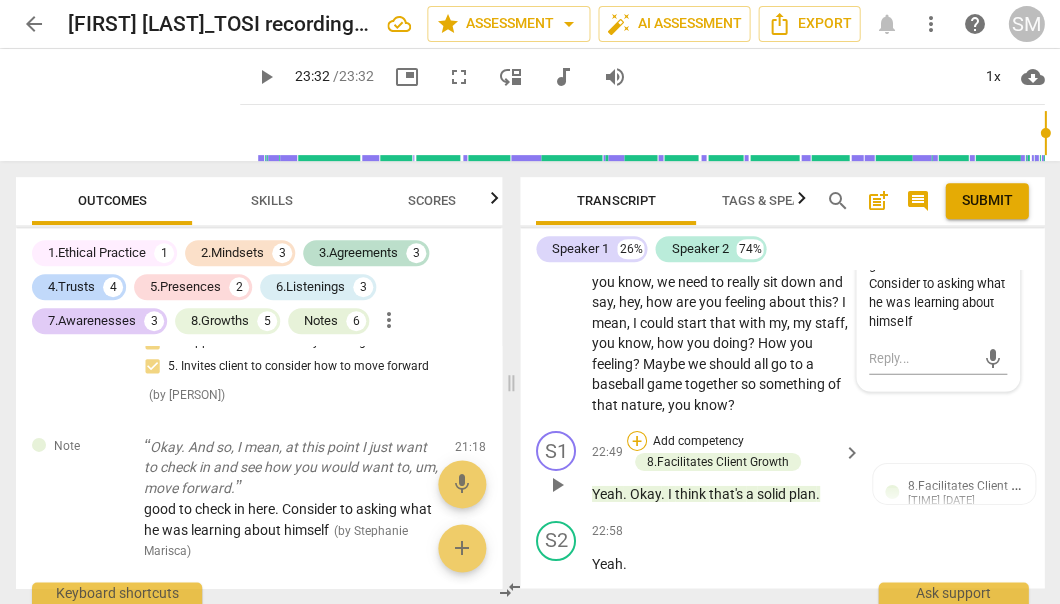 click on "+" at bounding box center [637, 441] 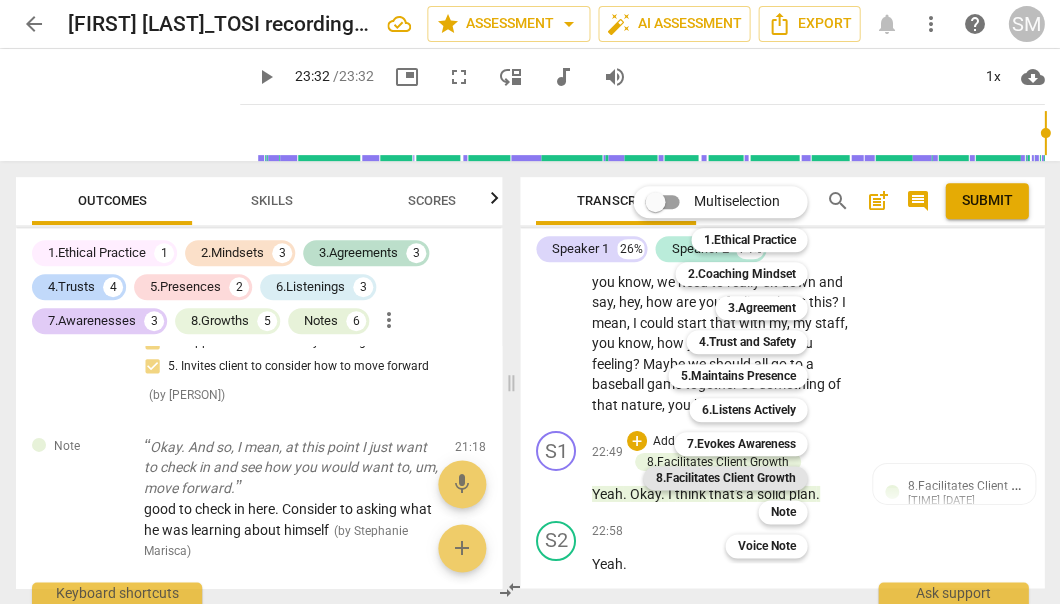 click on "8.Facilitates Client Growth" at bounding box center [725, 478] 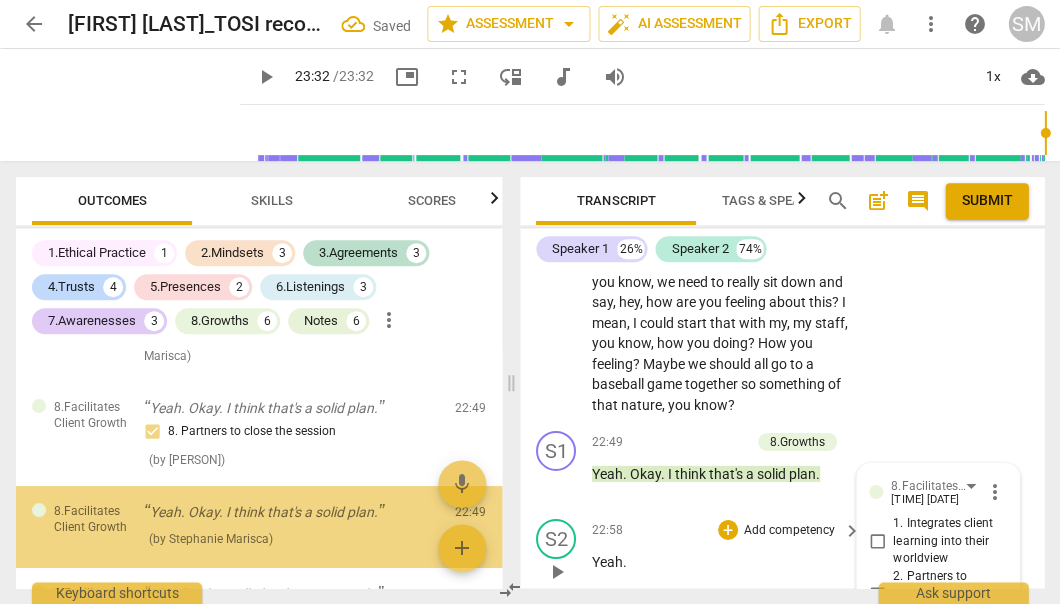 scroll, scrollTop: 4872, scrollLeft: 0, axis: vertical 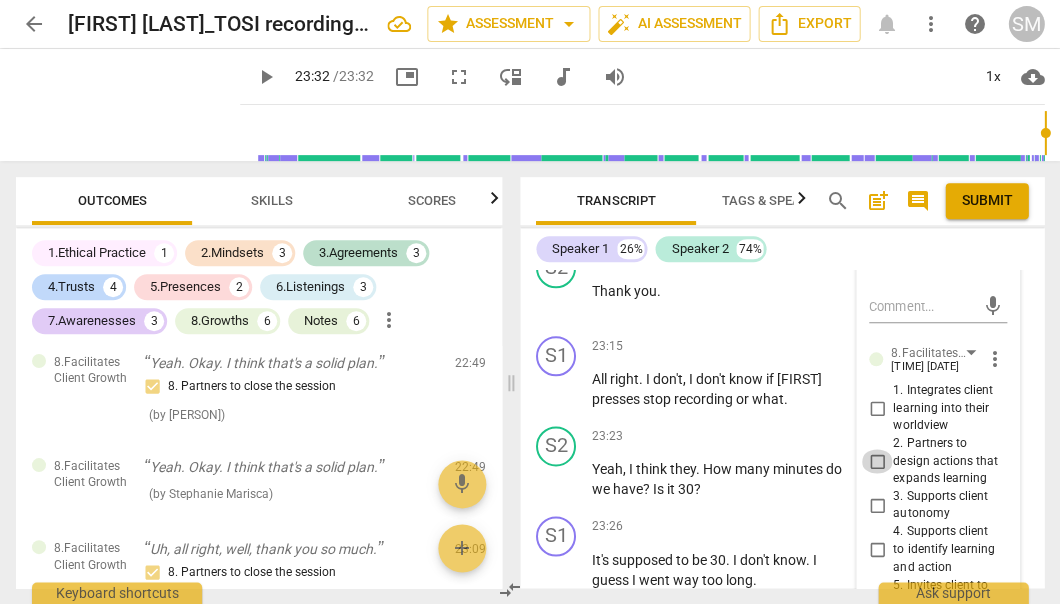 click on "2. Partners to design actions that expands learning" at bounding box center (877, 461) 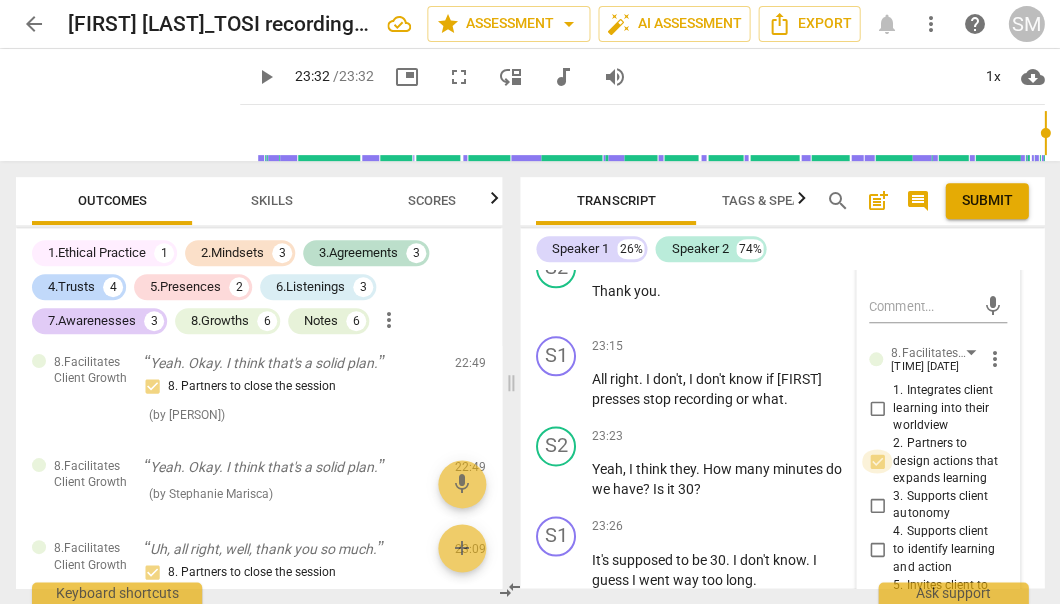 click on "2. Partners to design actions that expands learning" at bounding box center [877, 461] 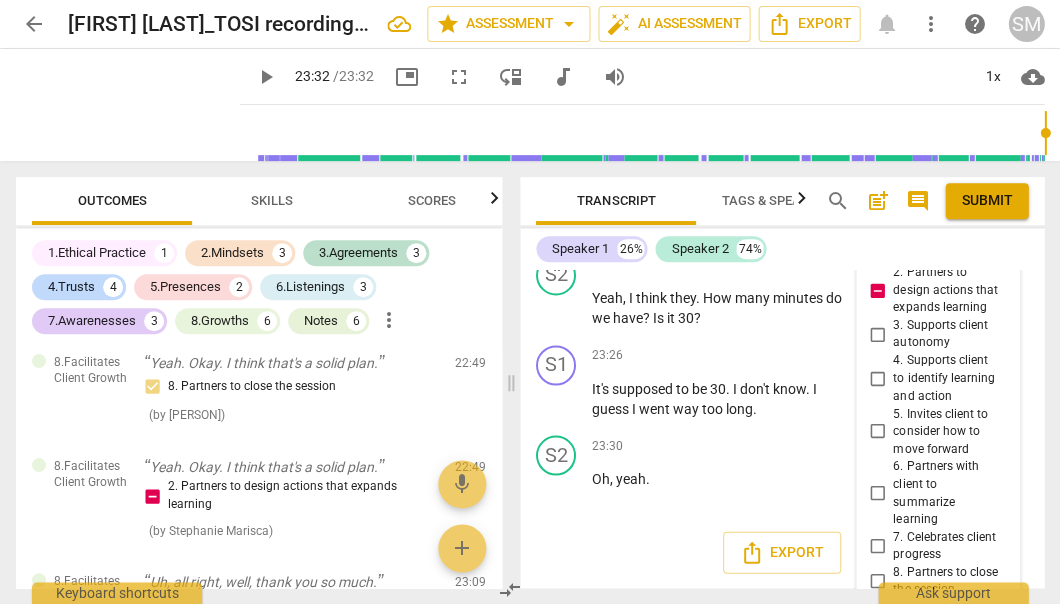 scroll, scrollTop: 11461, scrollLeft: 0, axis: vertical 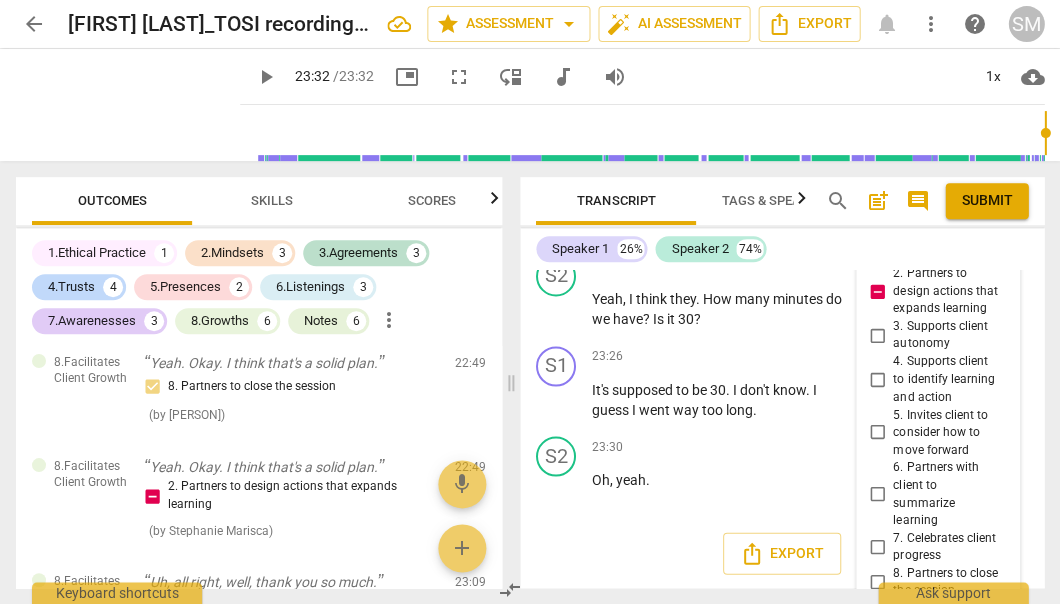 click at bounding box center (922, 632) 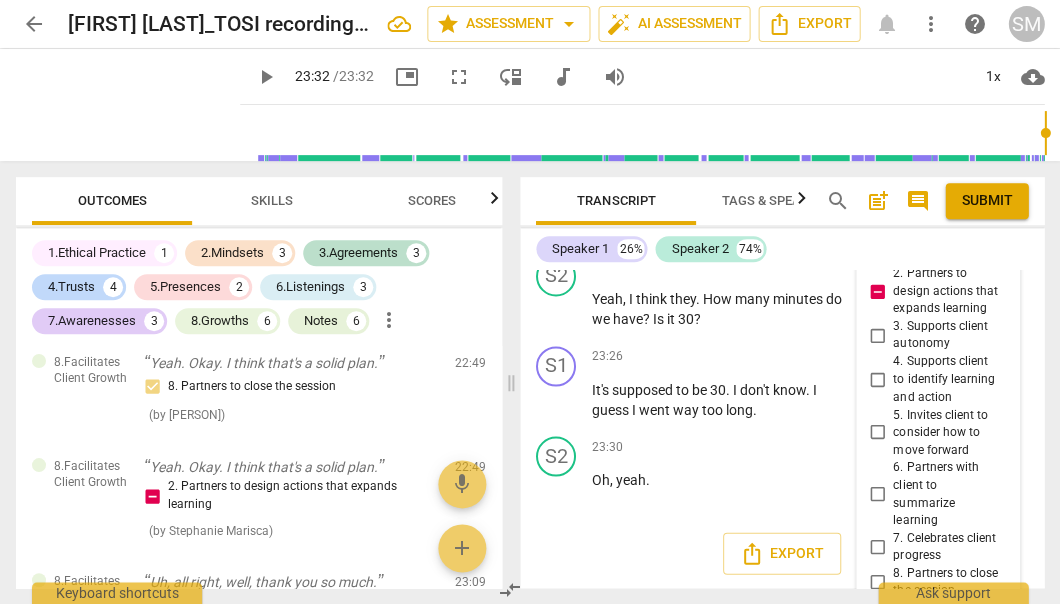 scroll, scrollTop: 17, scrollLeft: 0, axis: vertical 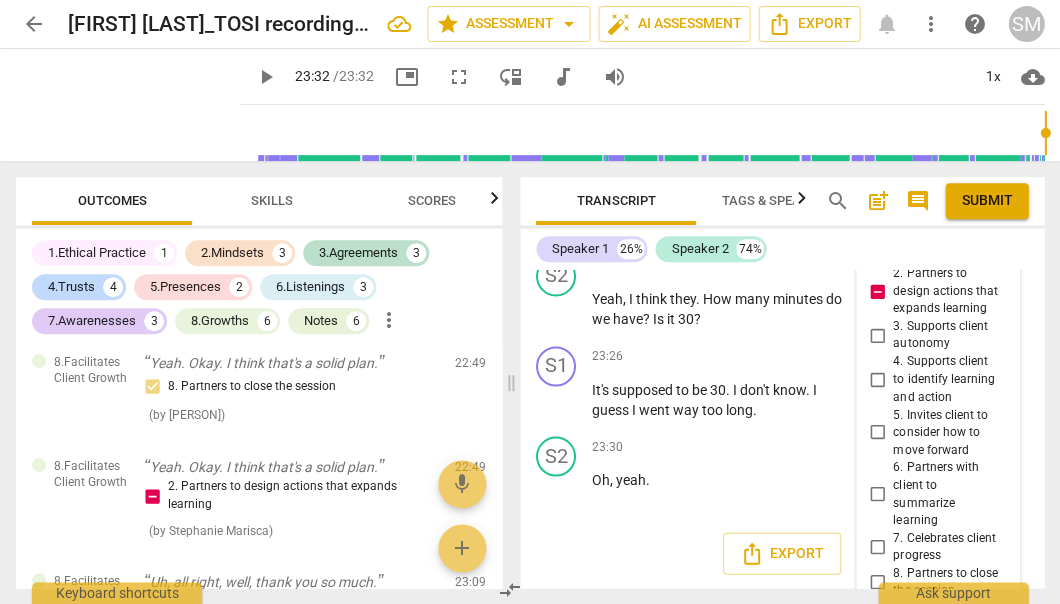 click on "What was going to be his next steps?" at bounding box center (922, 641) 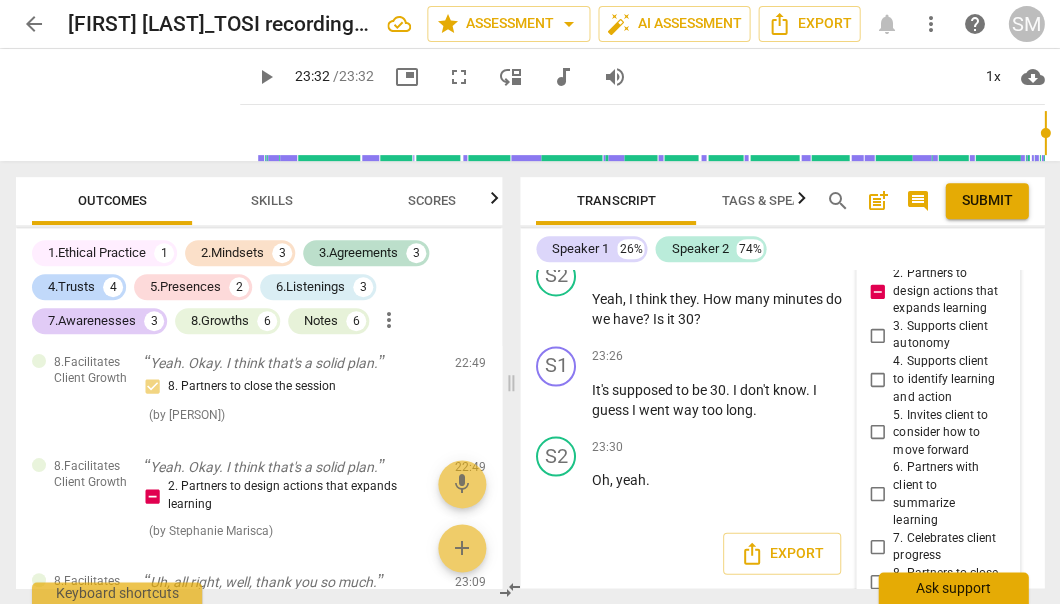 scroll, scrollTop: 36, scrollLeft: 0, axis: vertical 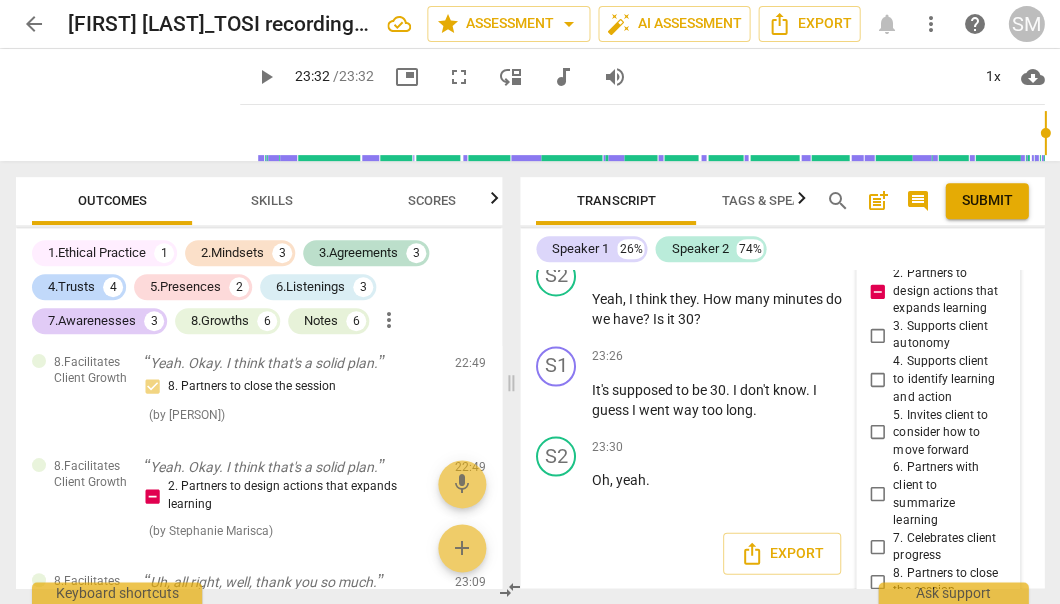 click on "What was going to be his specific next steps?" at bounding box center (922, 641) 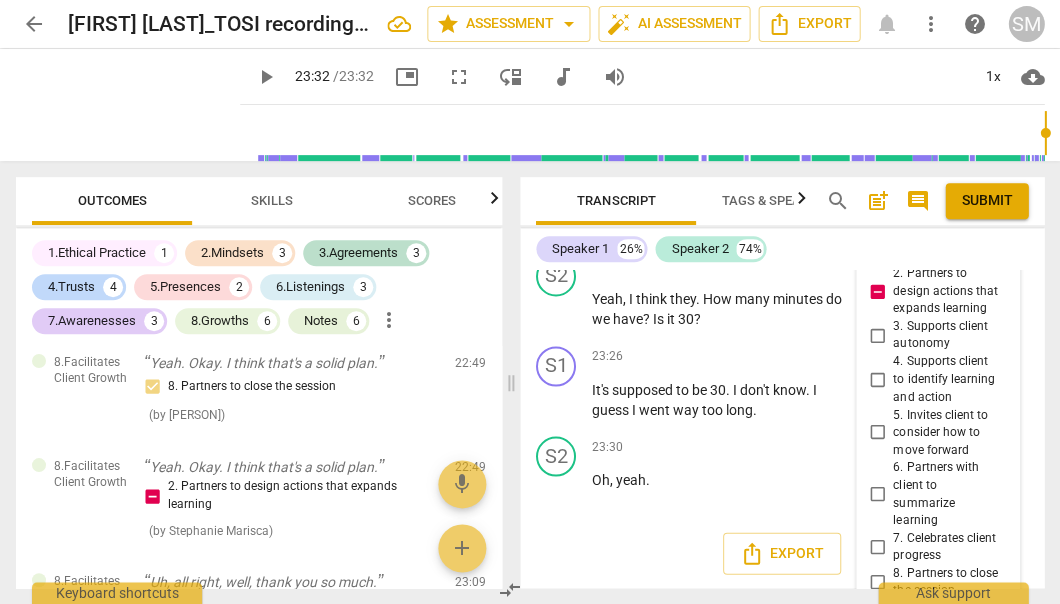 scroll, scrollTop: 19, scrollLeft: 0, axis: vertical 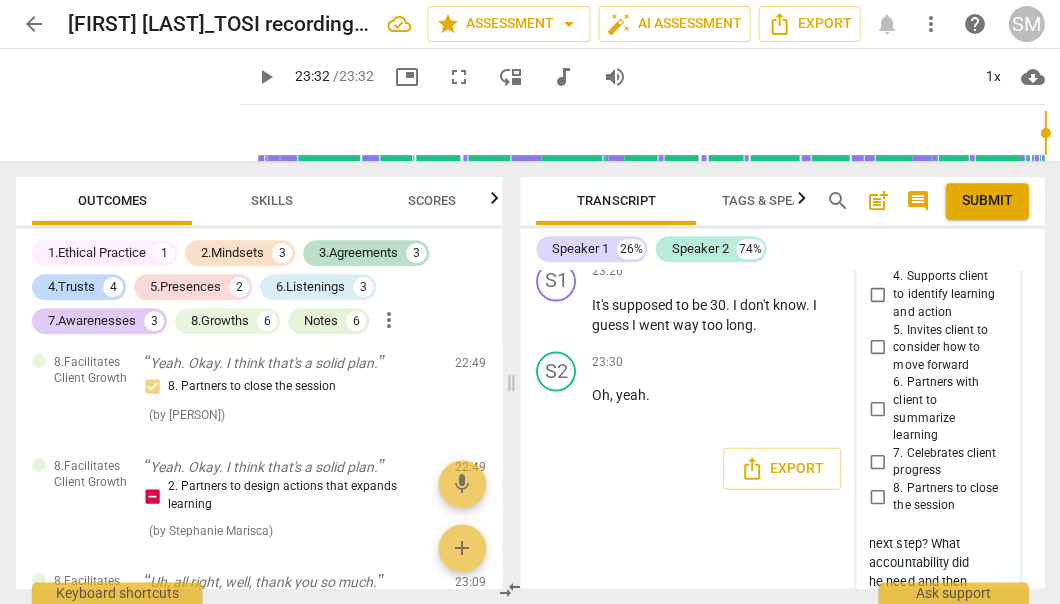 click on "send" at bounding box center (993, 602) 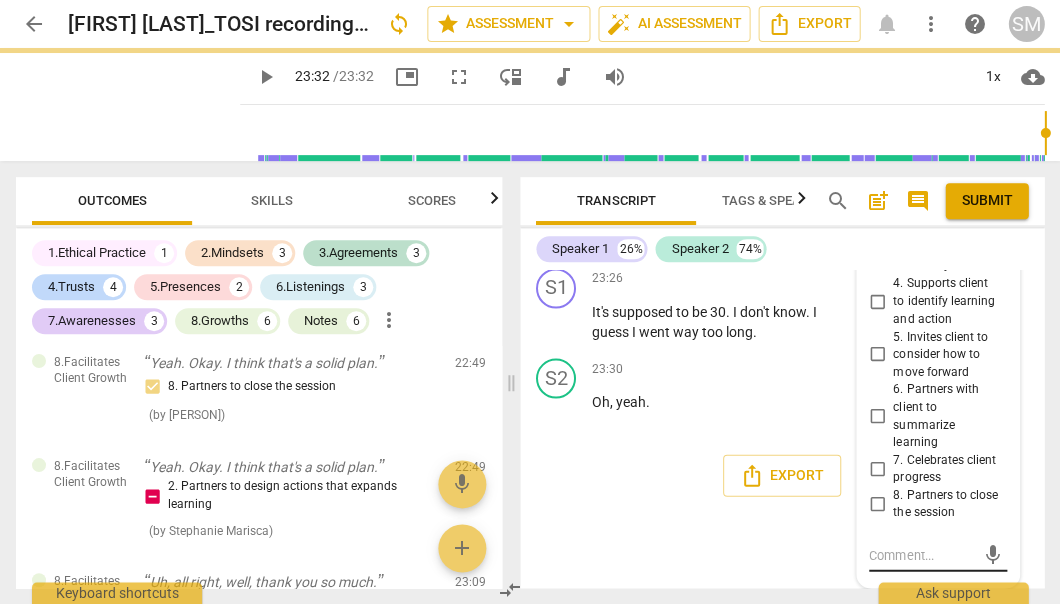 scroll, scrollTop: 0, scrollLeft: 0, axis: both 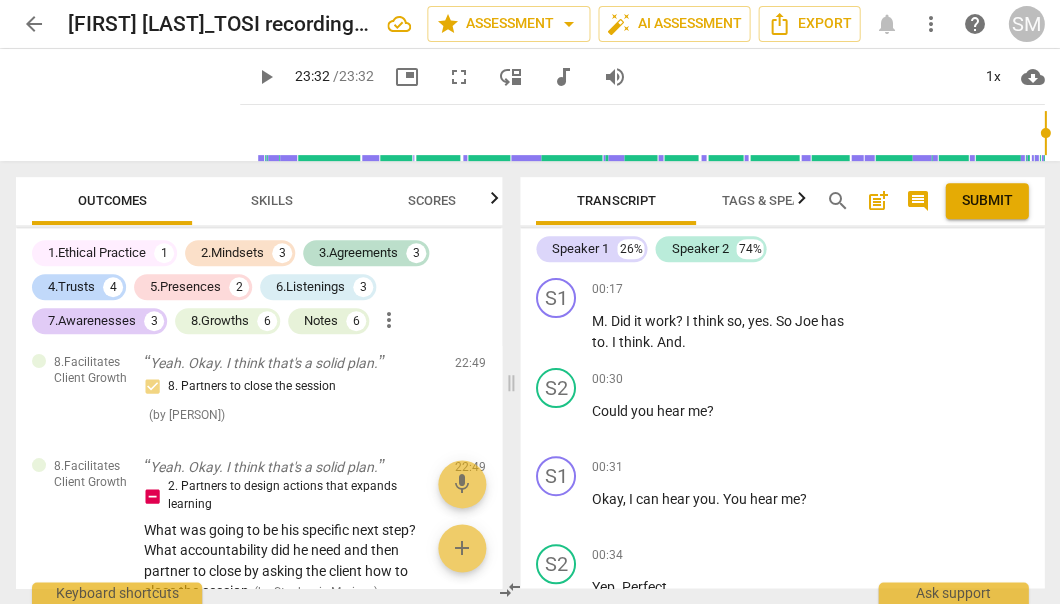 click on "post_add" at bounding box center [877, 201] 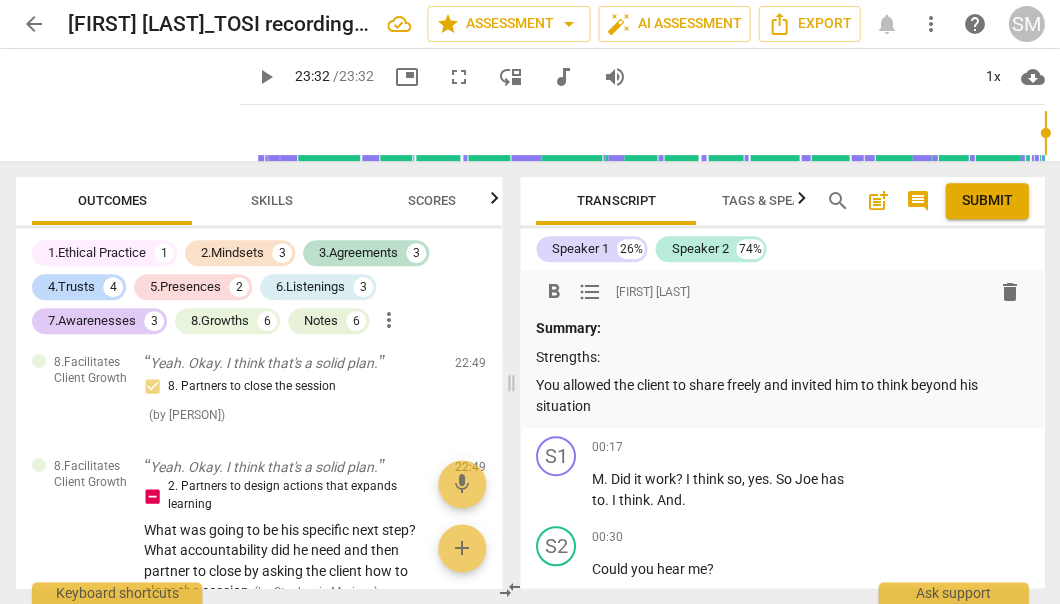 scroll, scrollTop: 0, scrollLeft: 0, axis: both 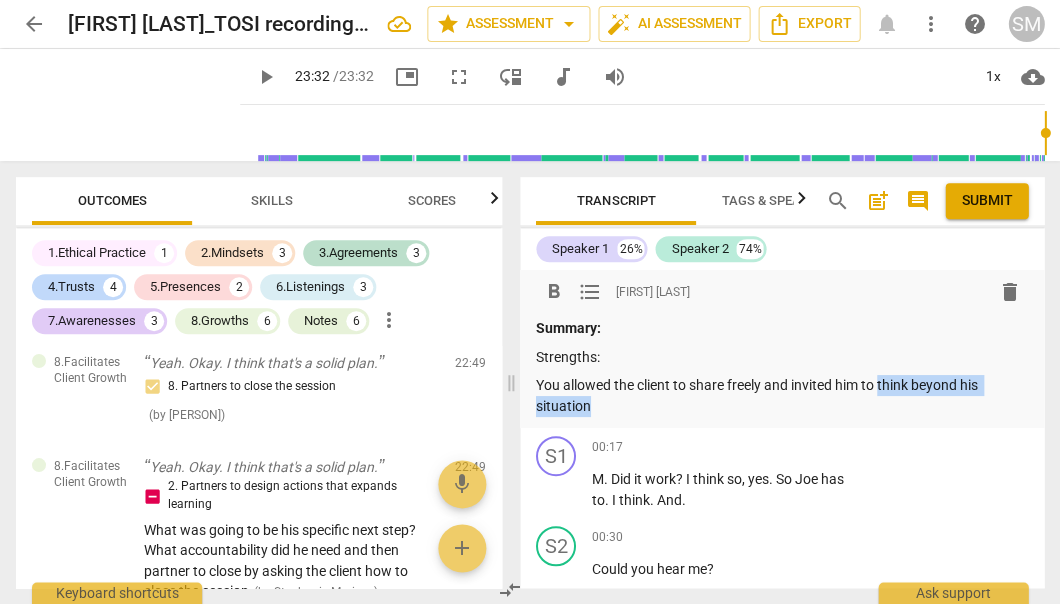 click on "You allowed the client to share freely and invited him to think beyond his situation" at bounding box center [782, 395] 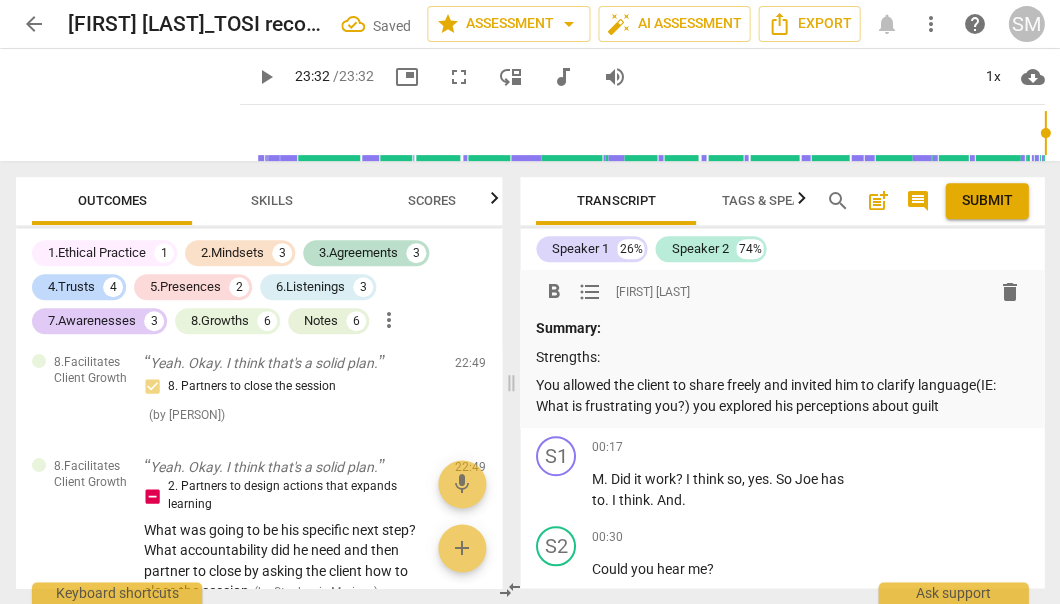 click on "You allowed the client to share freely and invited him to clarify language(IE: What is frustrating you?) you explored his perceptions about guilt" at bounding box center [782, 395] 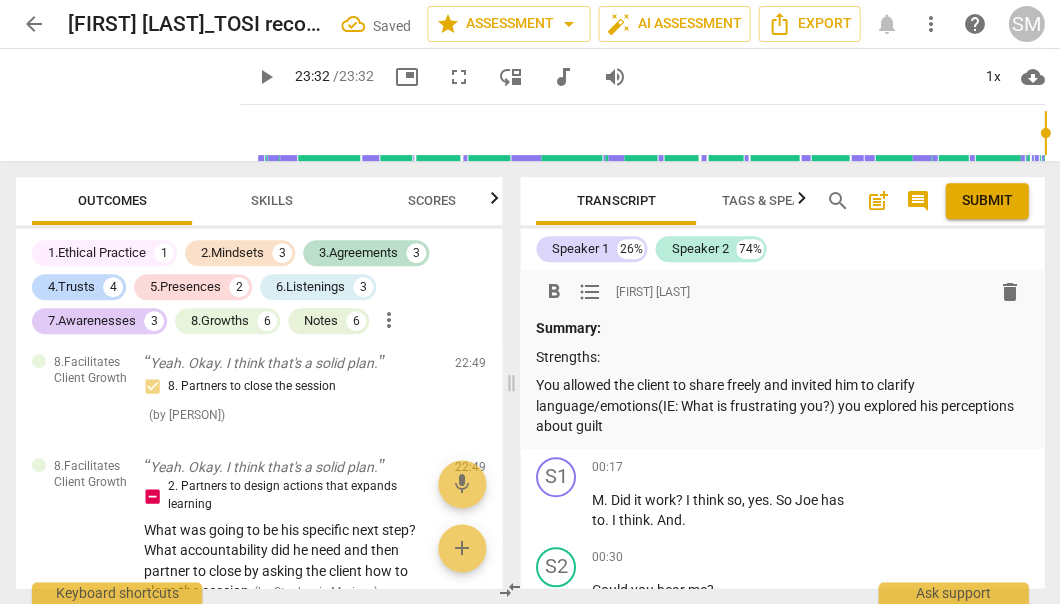 click on "You allowed the client to share freely and invited him to clarify language/emotions(IE: What is frustrating you?) you explored his perceptions about guilt" at bounding box center [782, 406] 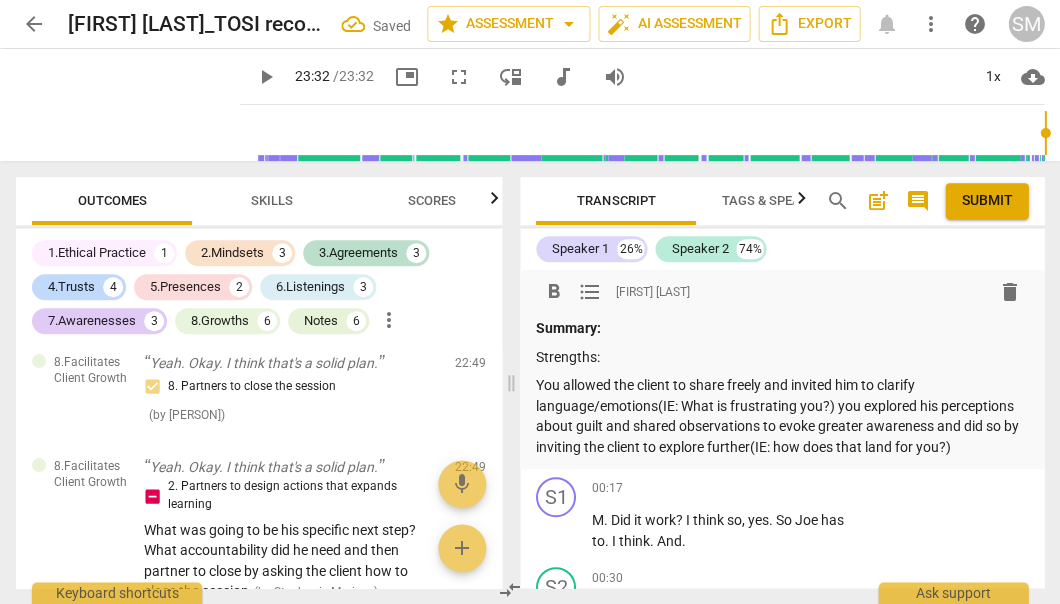 click on "You allowed the client to share freely and invited him to clarify language/emotions(IE: What is frustrating you?) you explored his perceptions about guilt and shared observations to evoke greater awareness and did so by inviting the client to explore further(IE: how does that land for you?)" at bounding box center [782, 416] 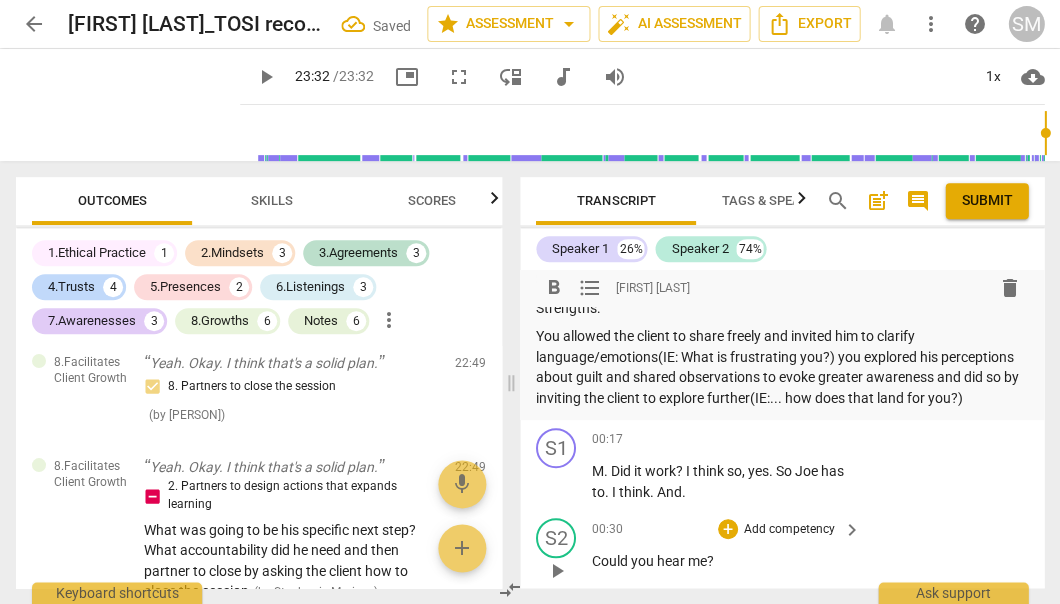 scroll, scrollTop: 46, scrollLeft: 0, axis: vertical 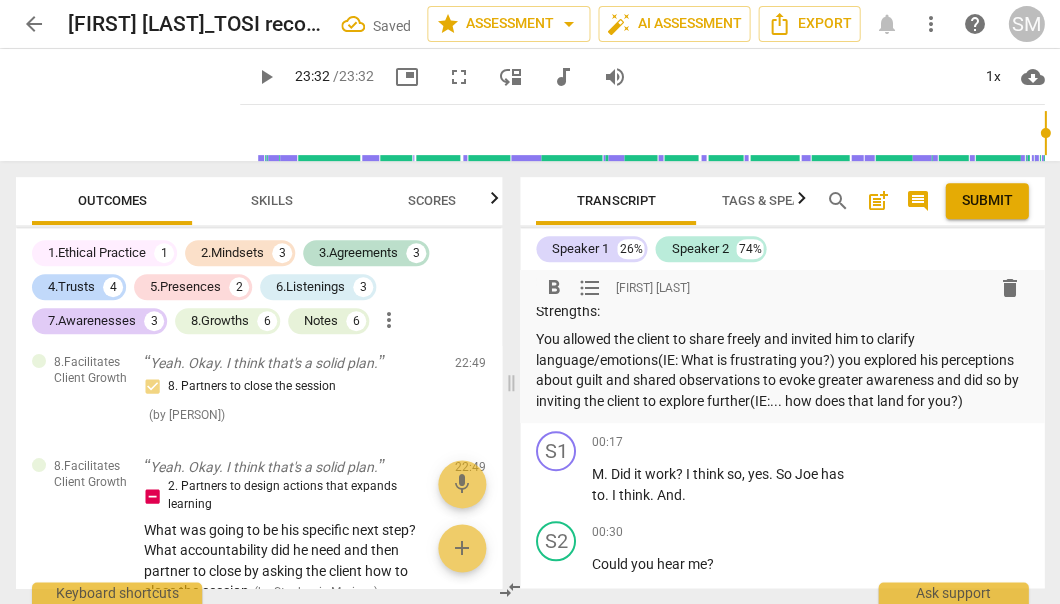click on "You allowed the client to share freely and invited him to clarify language/emotions(IE: What is frustrating you?) you explored his perceptions about guilt and shared observations to evoke greater awareness and did so by inviting the client to explore further(IE:... how does that land for you?)" at bounding box center (782, 370) 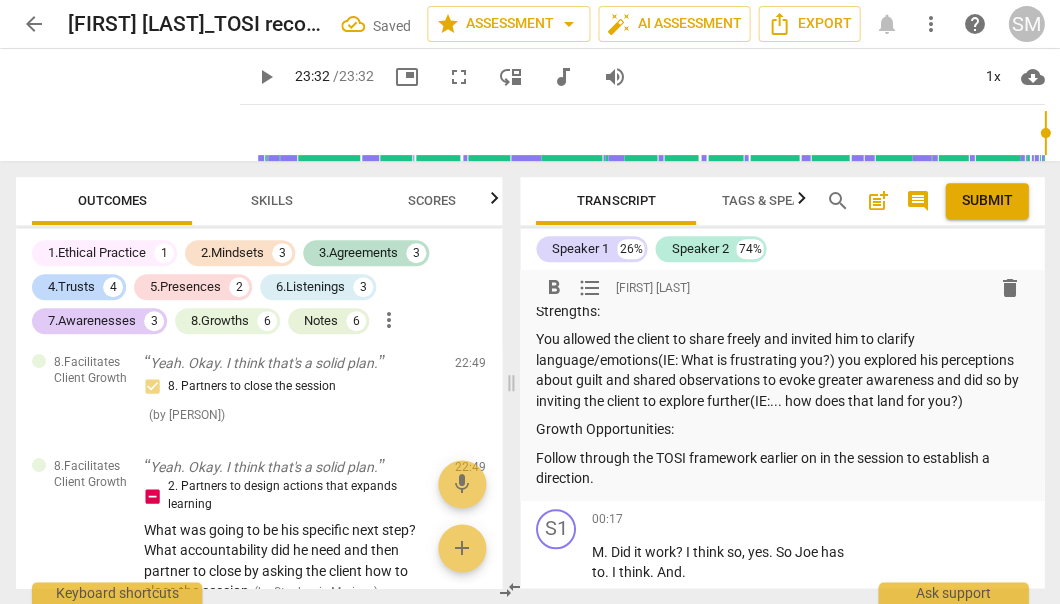 click on "Follow through the TOSI framework earlier on in the session to establish a direction." at bounding box center [782, 468] 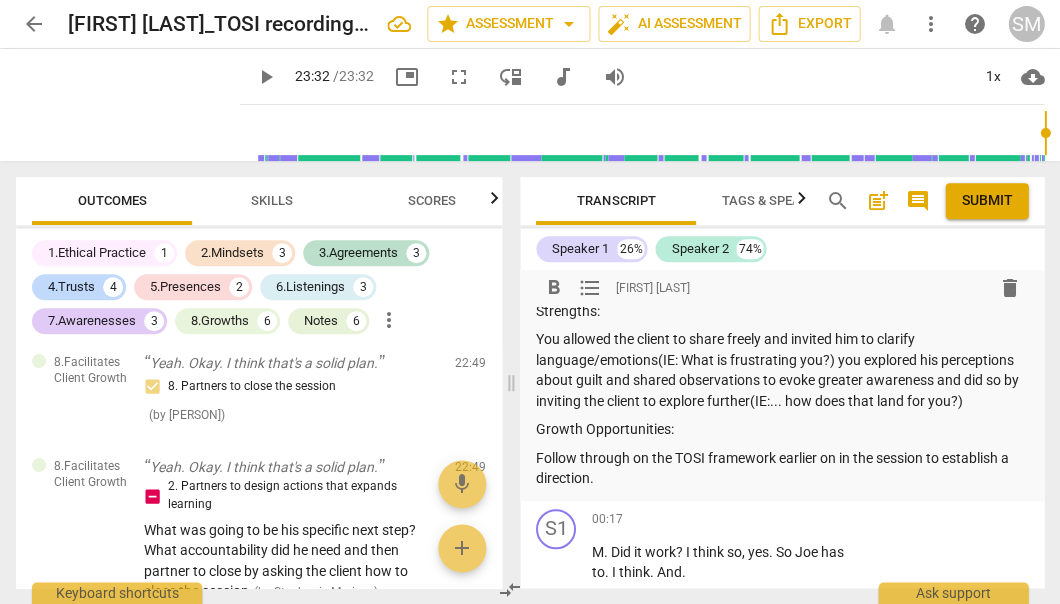 click on "Follow through on the TOSI framework earlier on in the session to establish a direction." at bounding box center (782, 468) 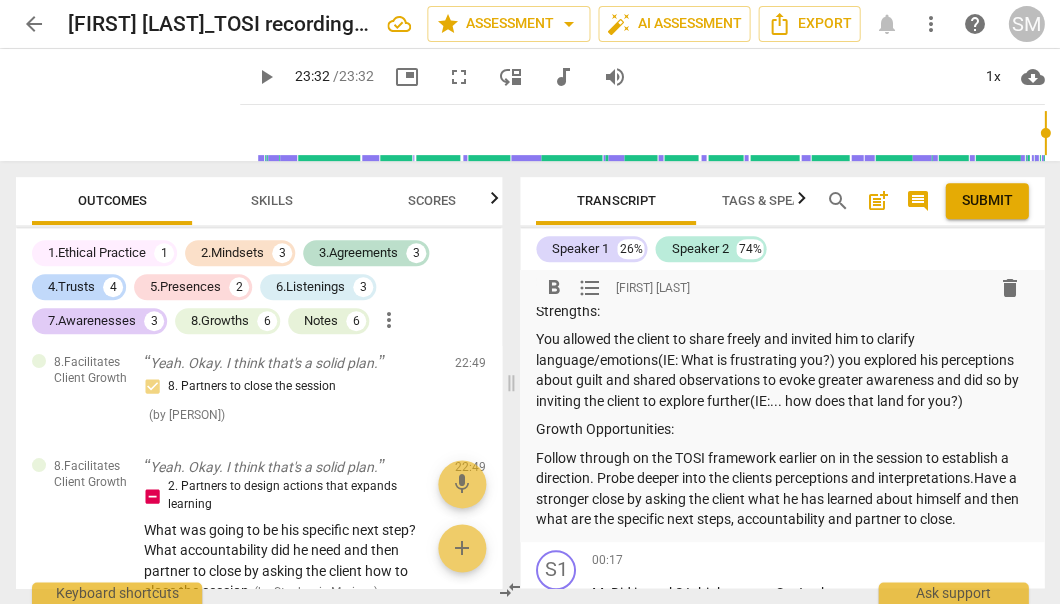 click on "Growth Opportunities:" at bounding box center (782, 429) 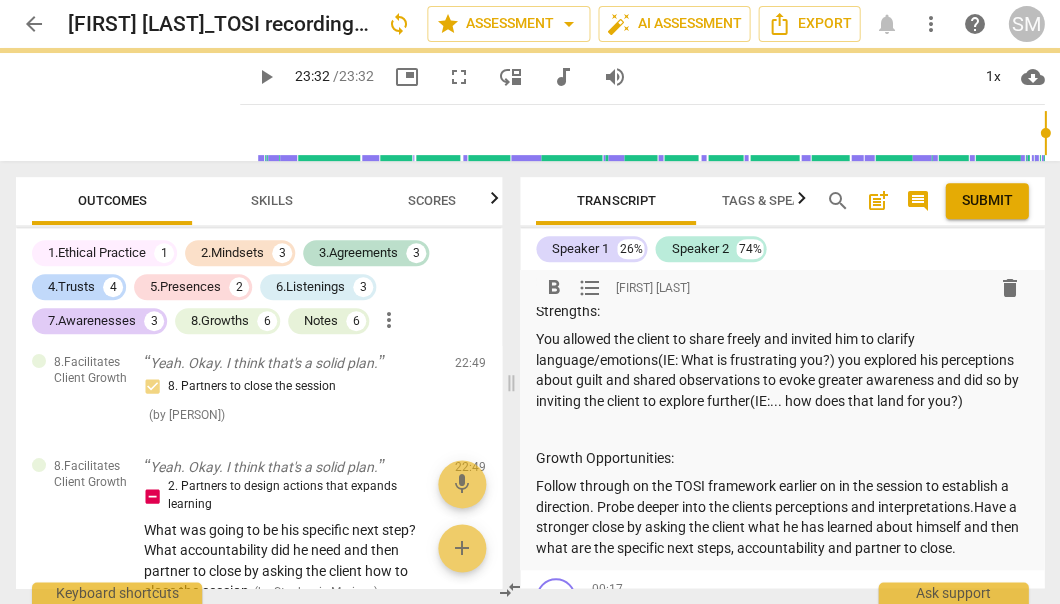 click at bounding box center (782, 429) 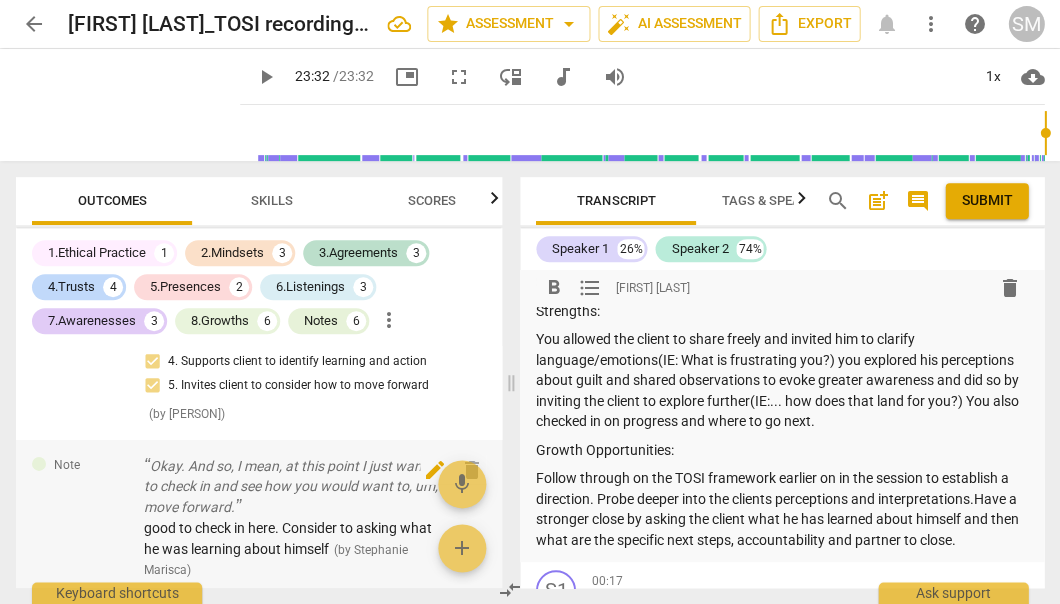 scroll, scrollTop: 4608, scrollLeft: 0, axis: vertical 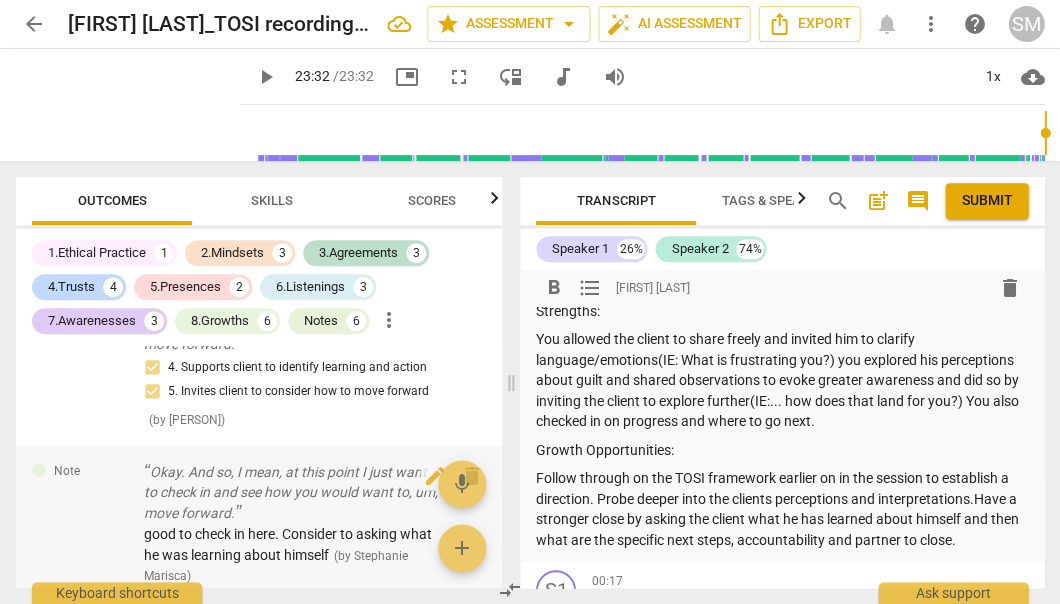 click on "Okay. And so, I mean, at this point I just want to check in and see how you would want to, um, move forward." at bounding box center [291, 492] 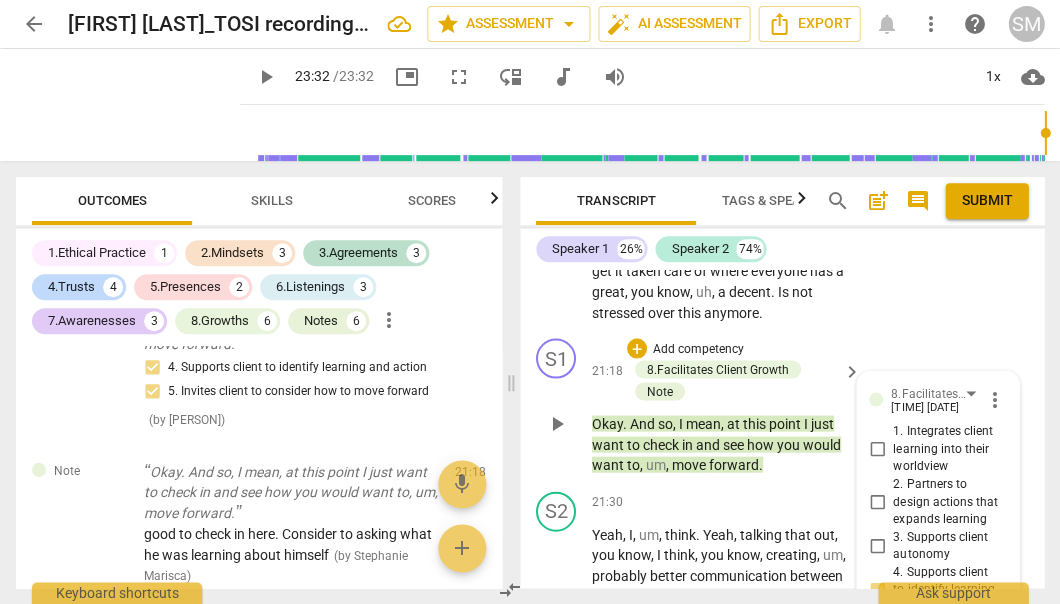 scroll, scrollTop: 10333, scrollLeft: 0, axis: vertical 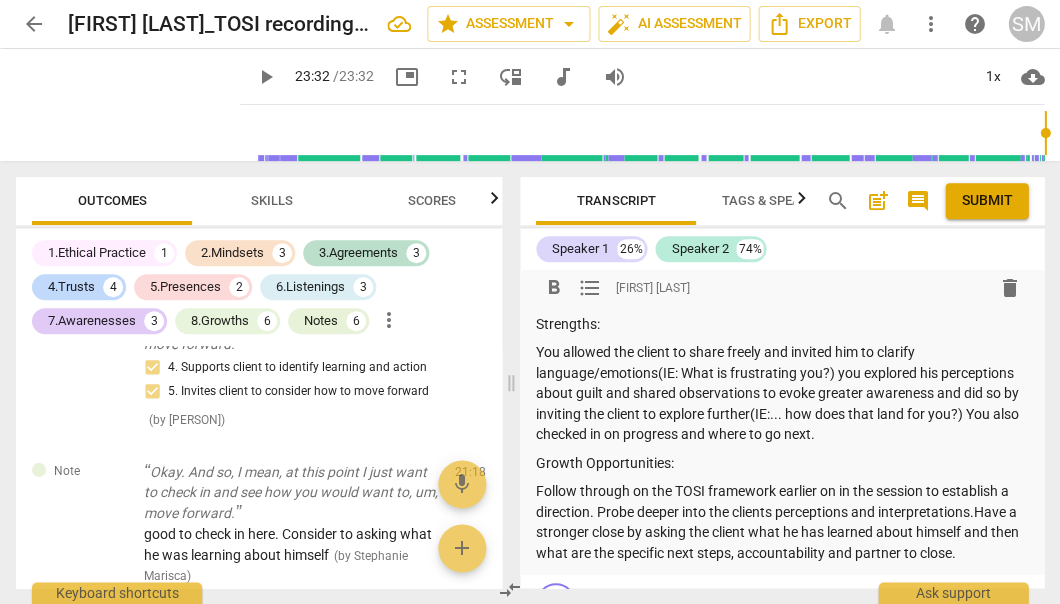click on "You allowed the client to share freely and invited him to clarify language/emotions(IE: What is frustrating you?) you explored his perceptions about guilt and shared observations to evoke greater awareness and did so by inviting the client to explore further(IE:... how does that land for you?) You also checked in on progress and where to go next." at bounding box center [782, 393] 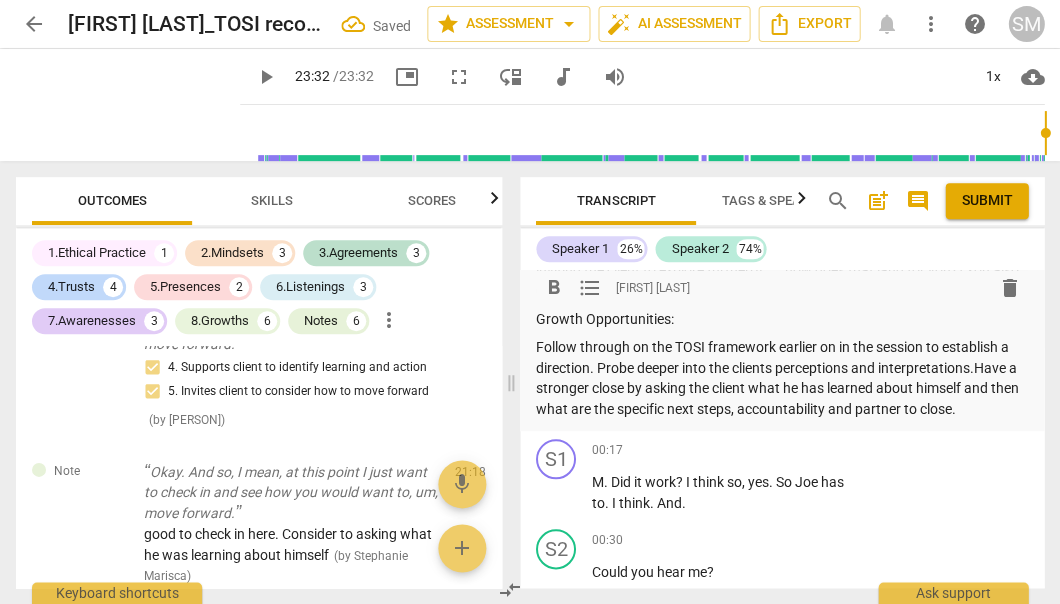 scroll, scrollTop: 126, scrollLeft: 0, axis: vertical 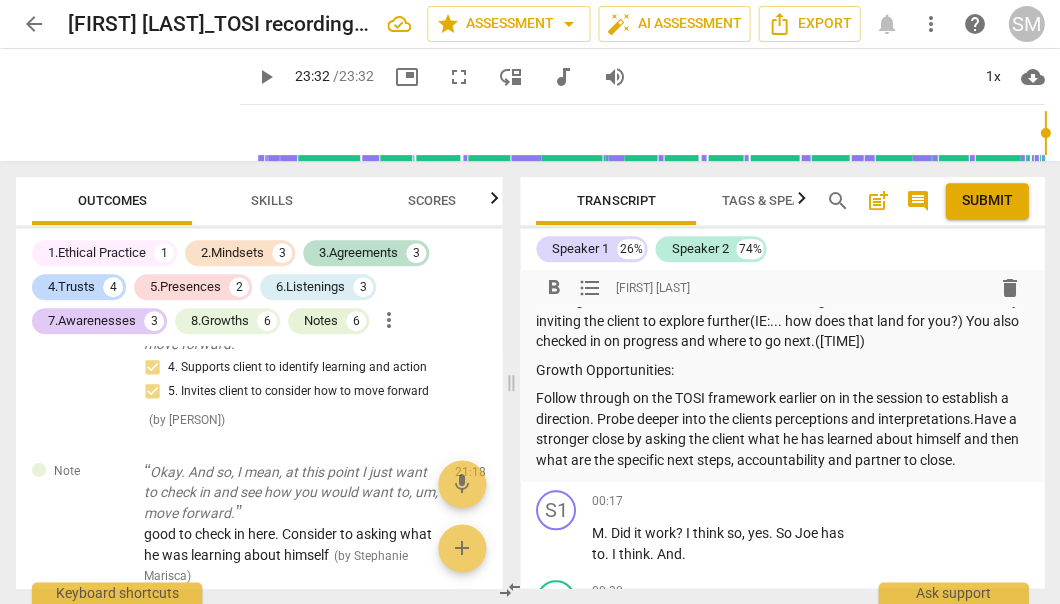 drag, startPoint x: 534, startPoint y: 362, endPoint x: 664, endPoint y: 362, distance: 130 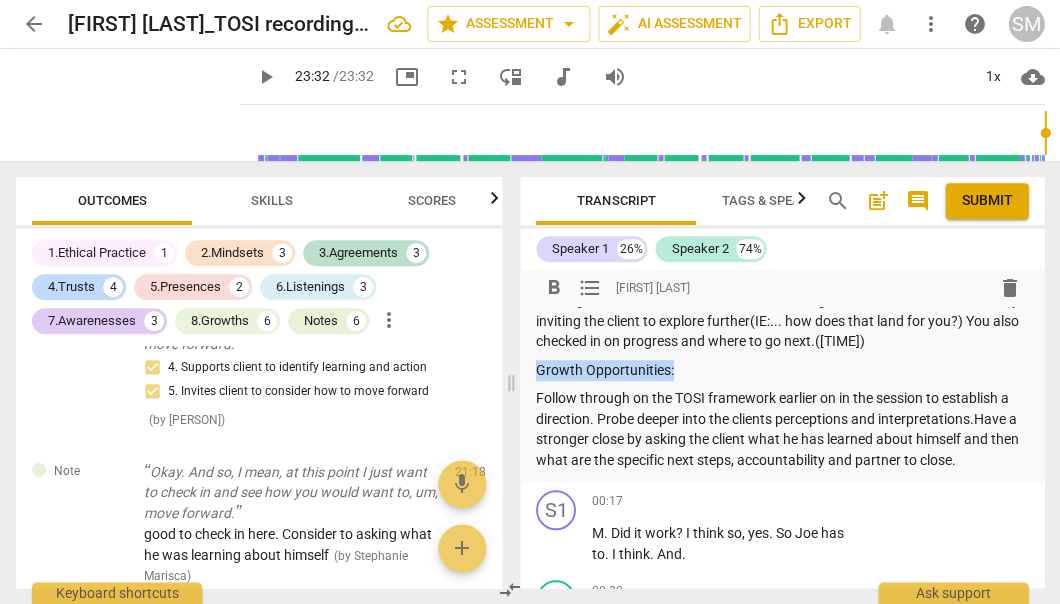 drag, startPoint x: 689, startPoint y: 362, endPoint x: 526, endPoint y: 357, distance: 163.07668 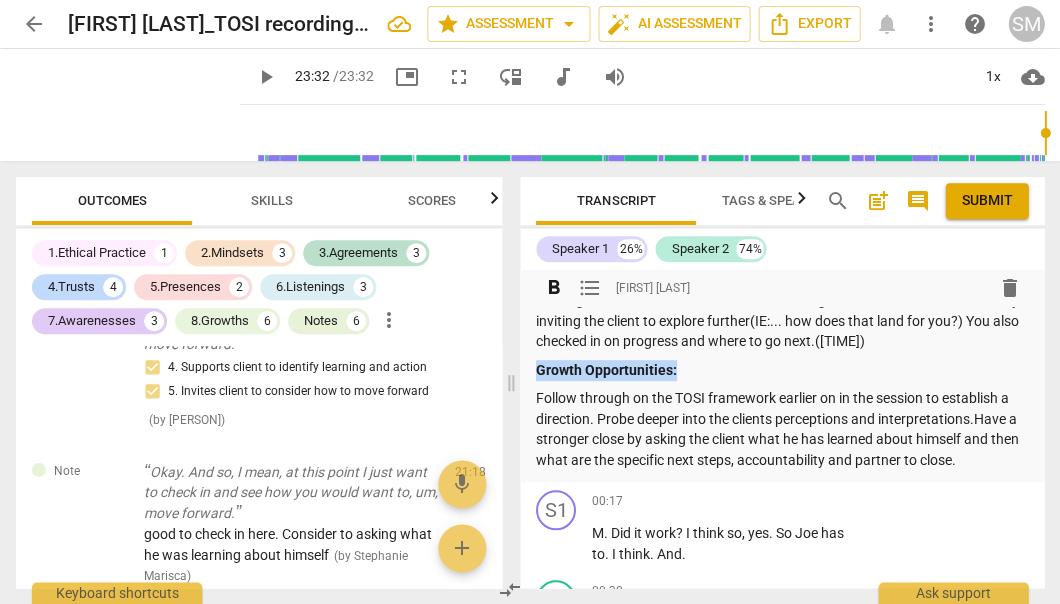 scroll, scrollTop: 0, scrollLeft: 0, axis: both 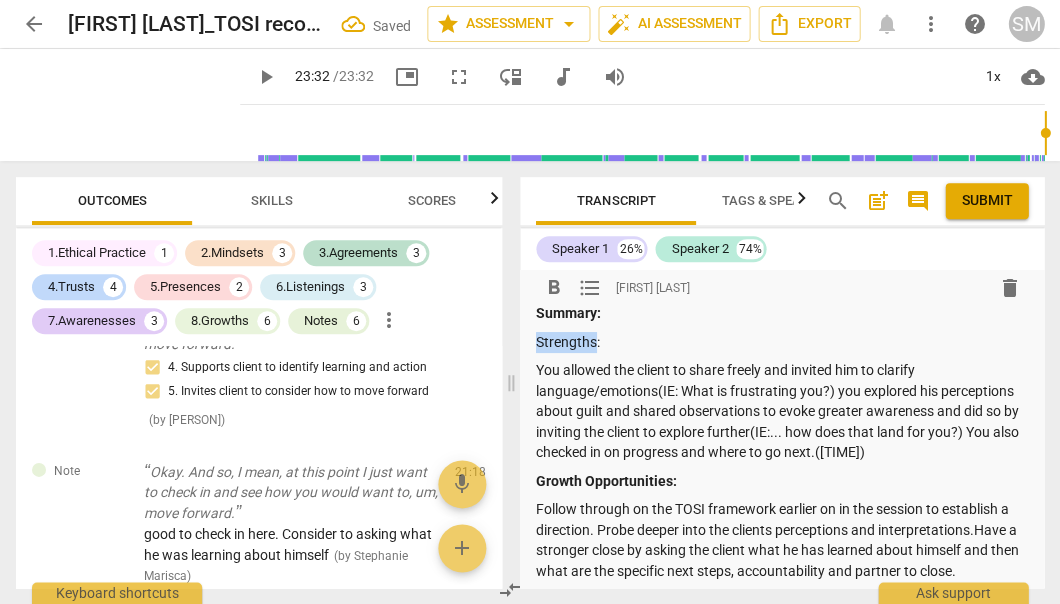 drag, startPoint x: 597, startPoint y: 332, endPoint x: 526, endPoint y: 339, distance: 71.34424 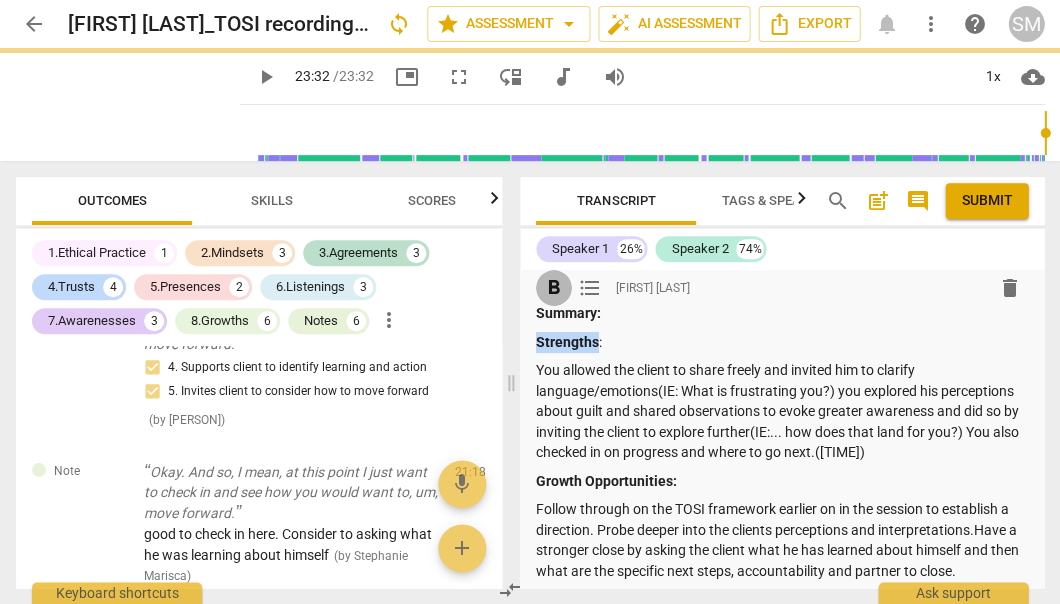click on "format_bold" at bounding box center (554, 288) 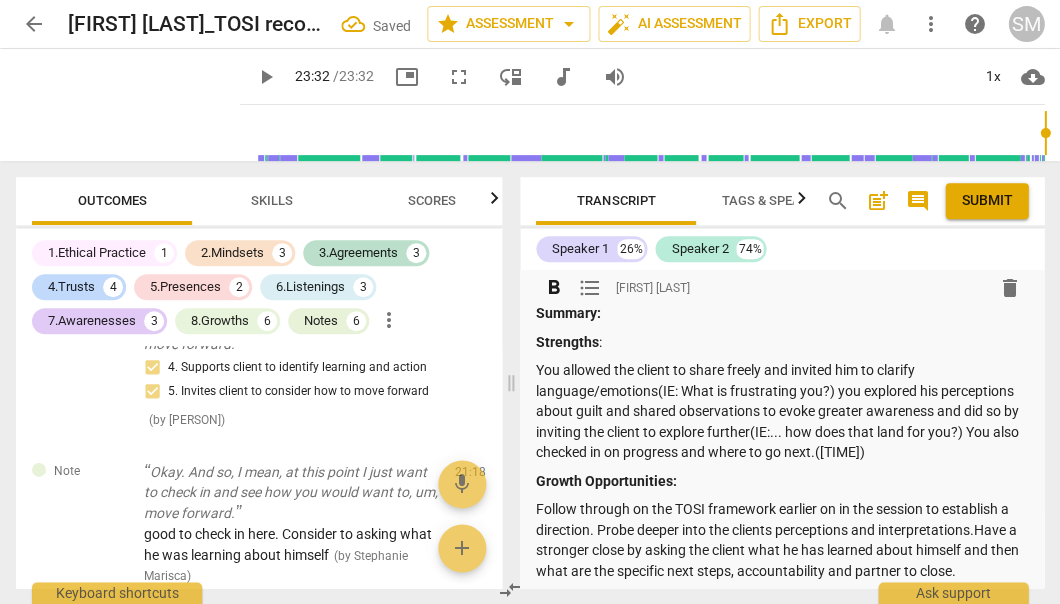click on "Strengths" at bounding box center [567, 342] 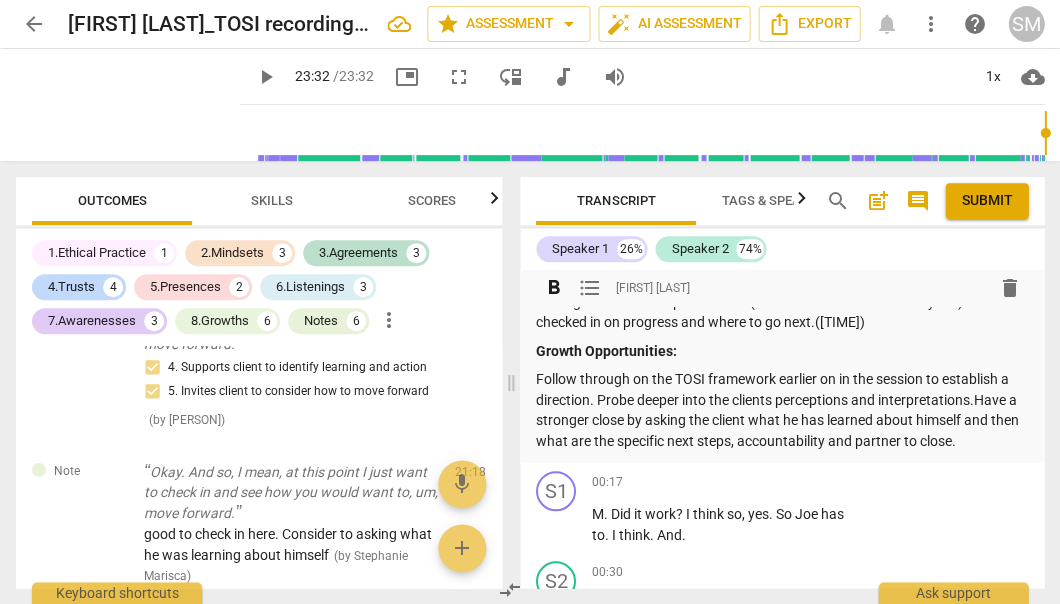 scroll, scrollTop: 150, scrollLeft: 0, axis: vertical 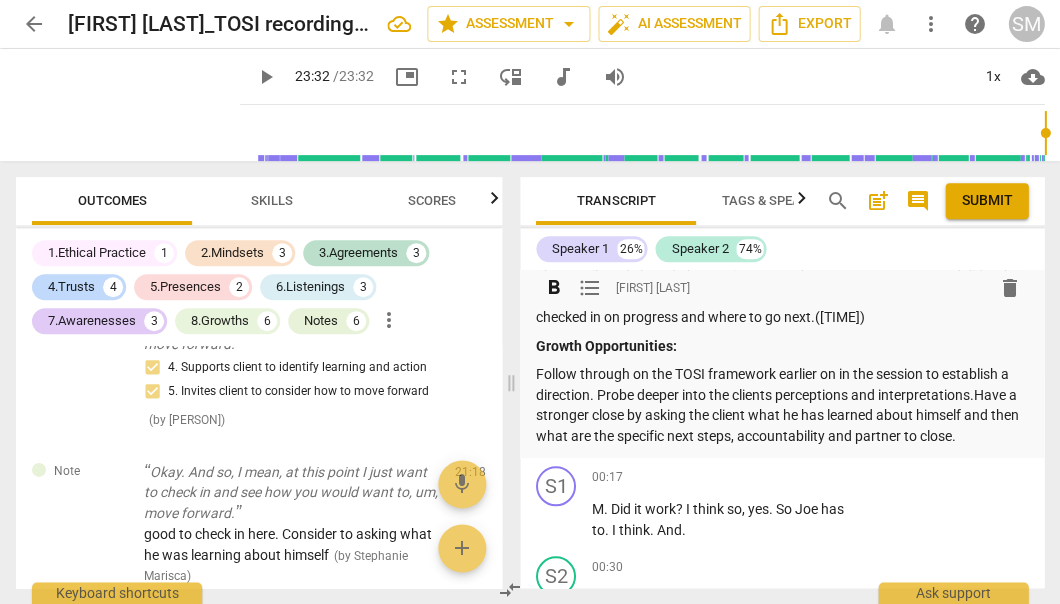 click on "Follow through on the TOSI framework earlier on in the session to establish a direction. Probe deeper into the clients perceptions and interpretations.Have a stronger close by asking the client what he has learned about himself and then what are the specific next steps, accountability and partner to close." at bounding box center [782, 405] 